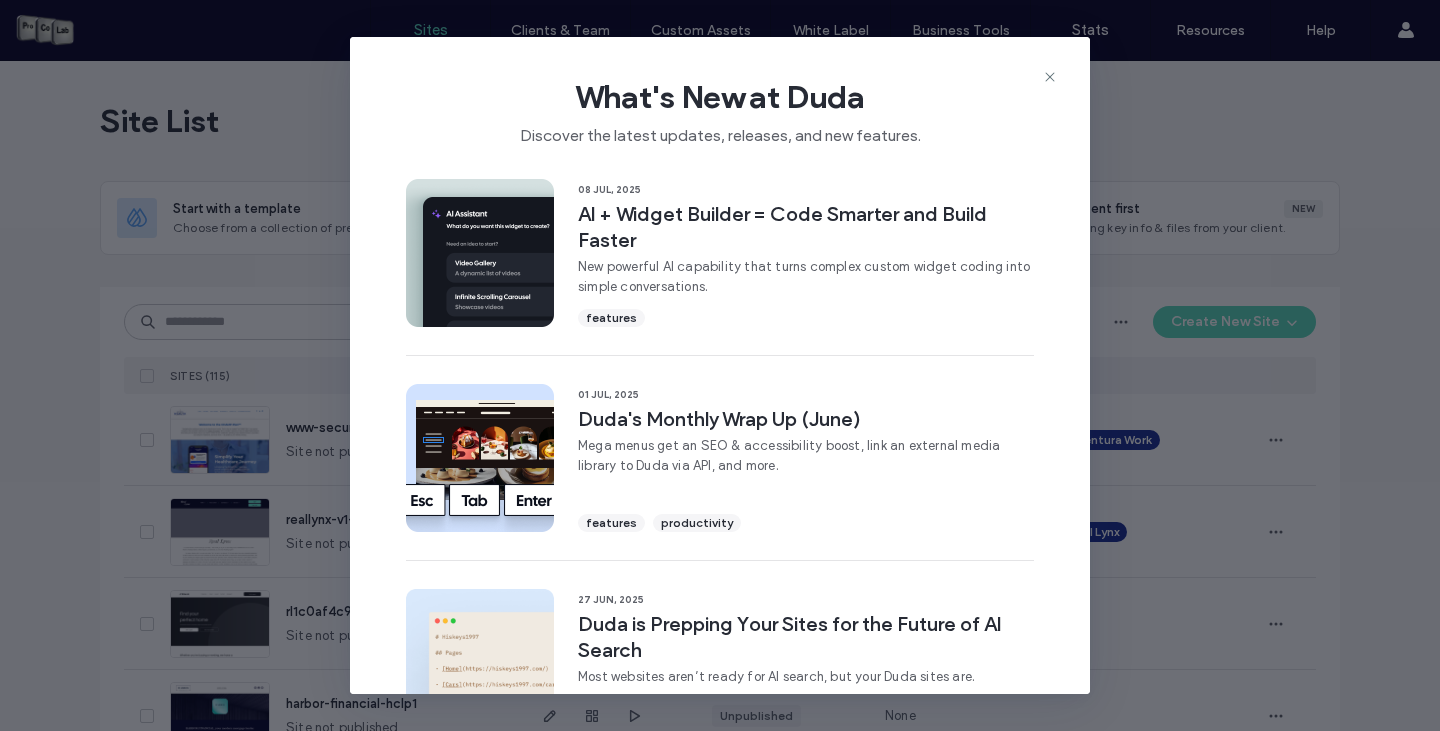 click 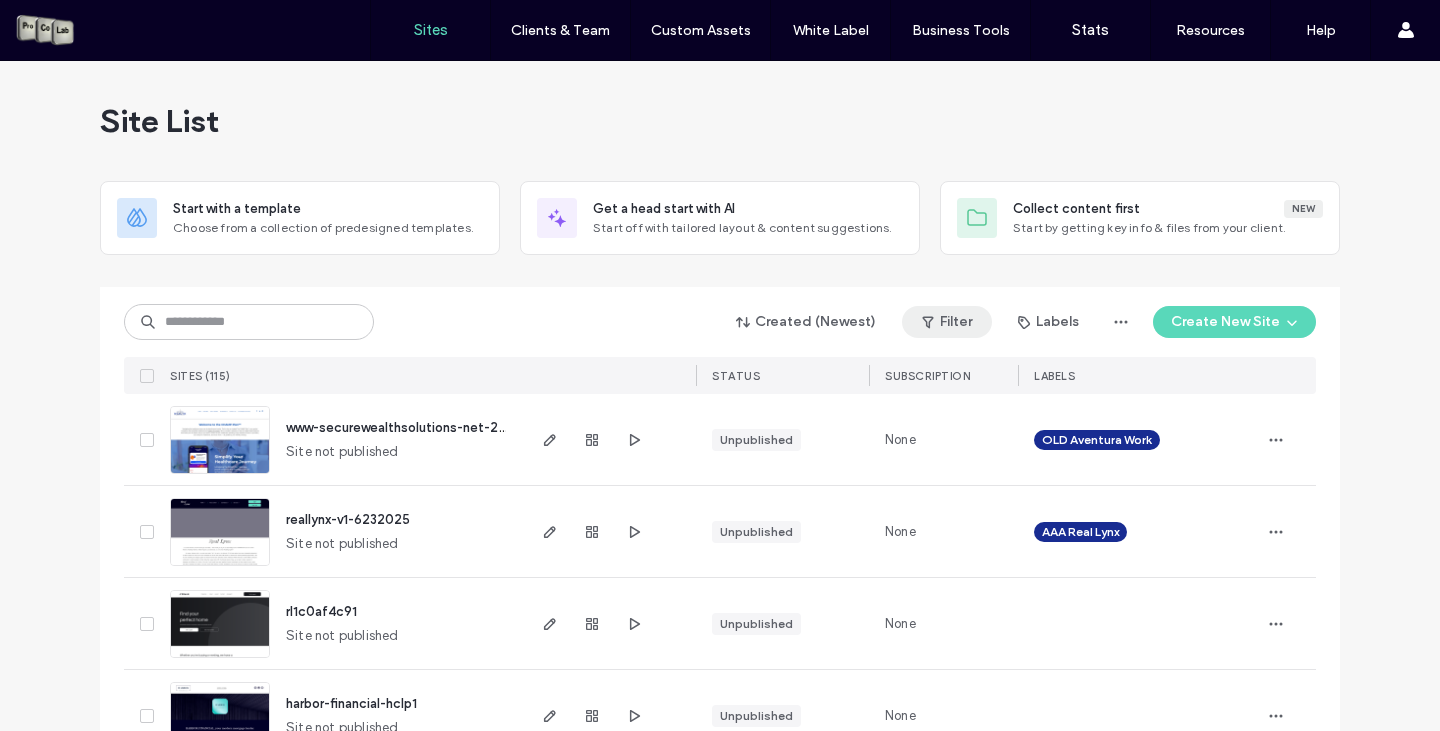 click on "Filter" at bounding box center (947, 322) 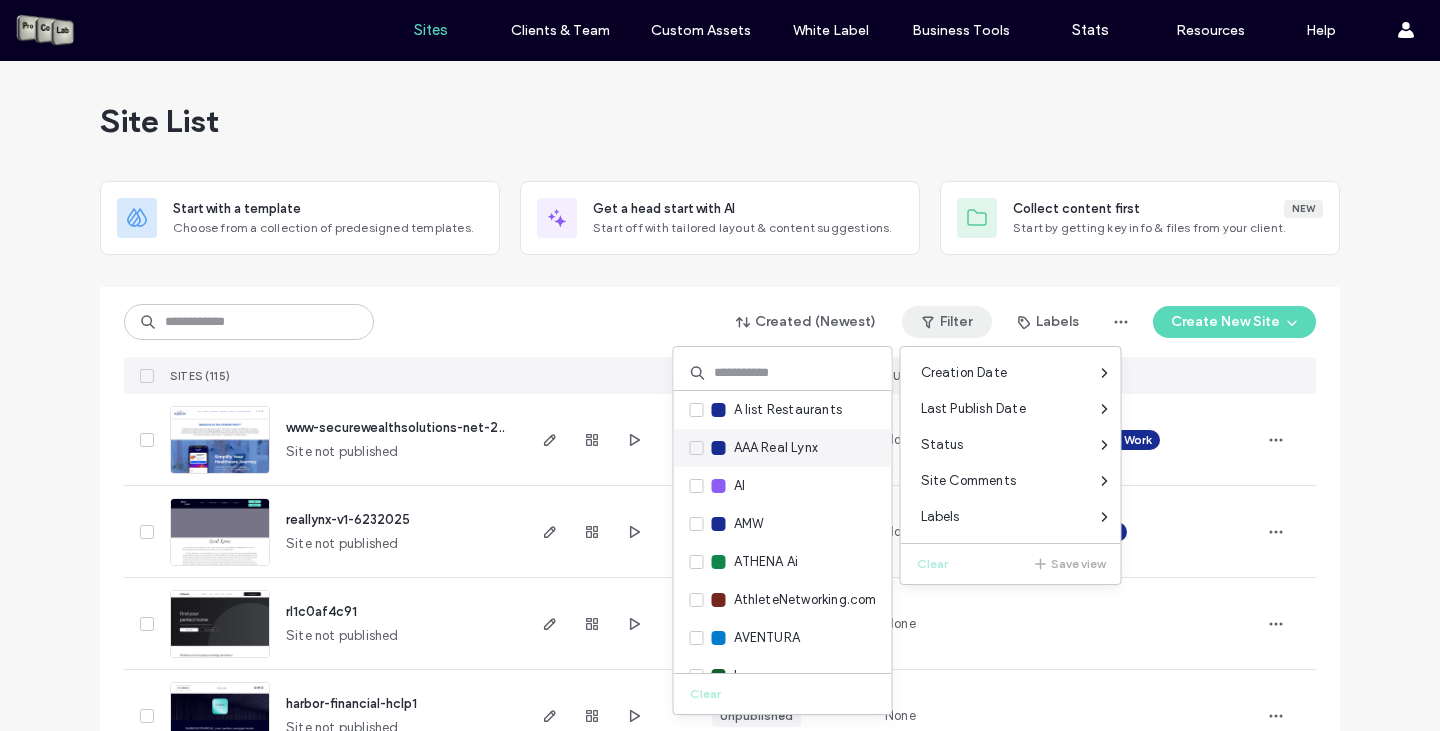 click at bounding box center [719, 448] 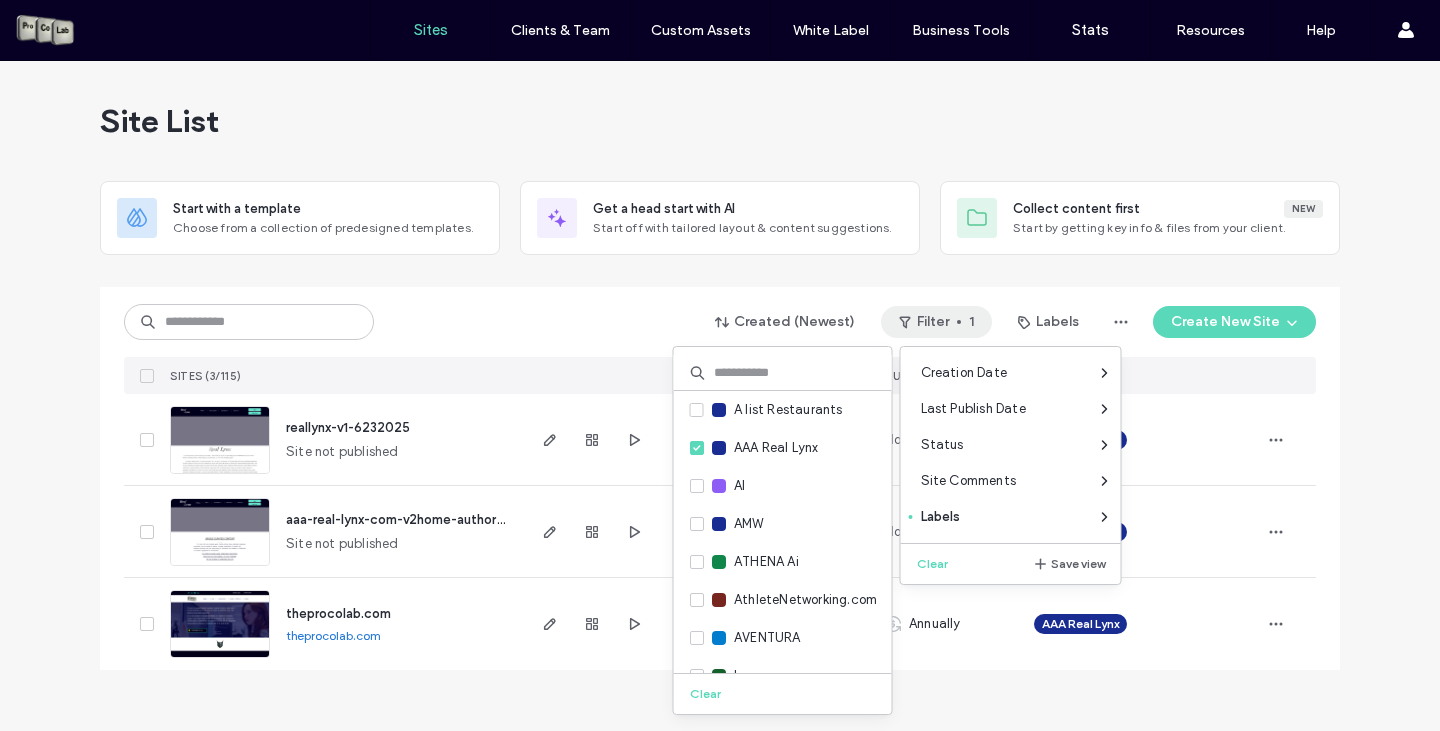 click on "Created (Newest) Filter 1 Labels Create New Site" at bounding box center (720, 322) 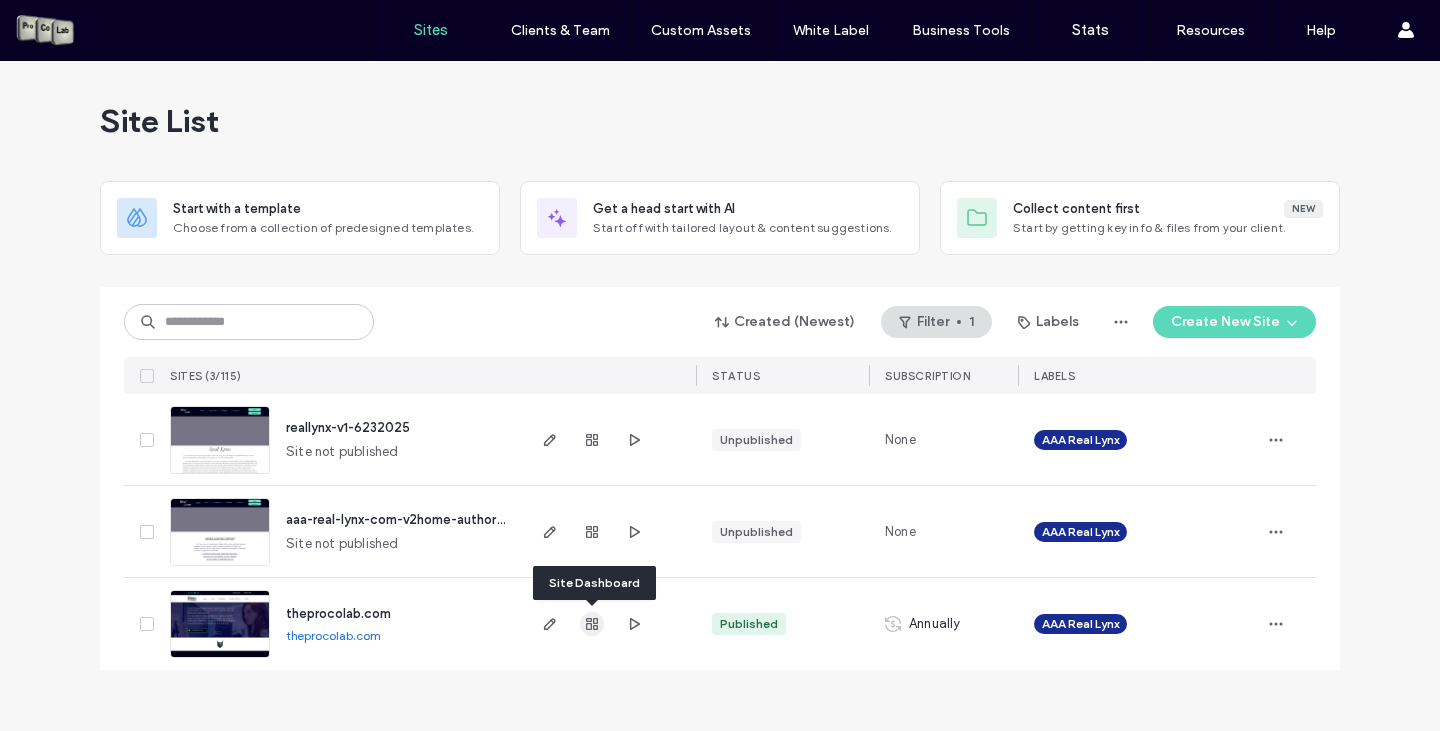 click 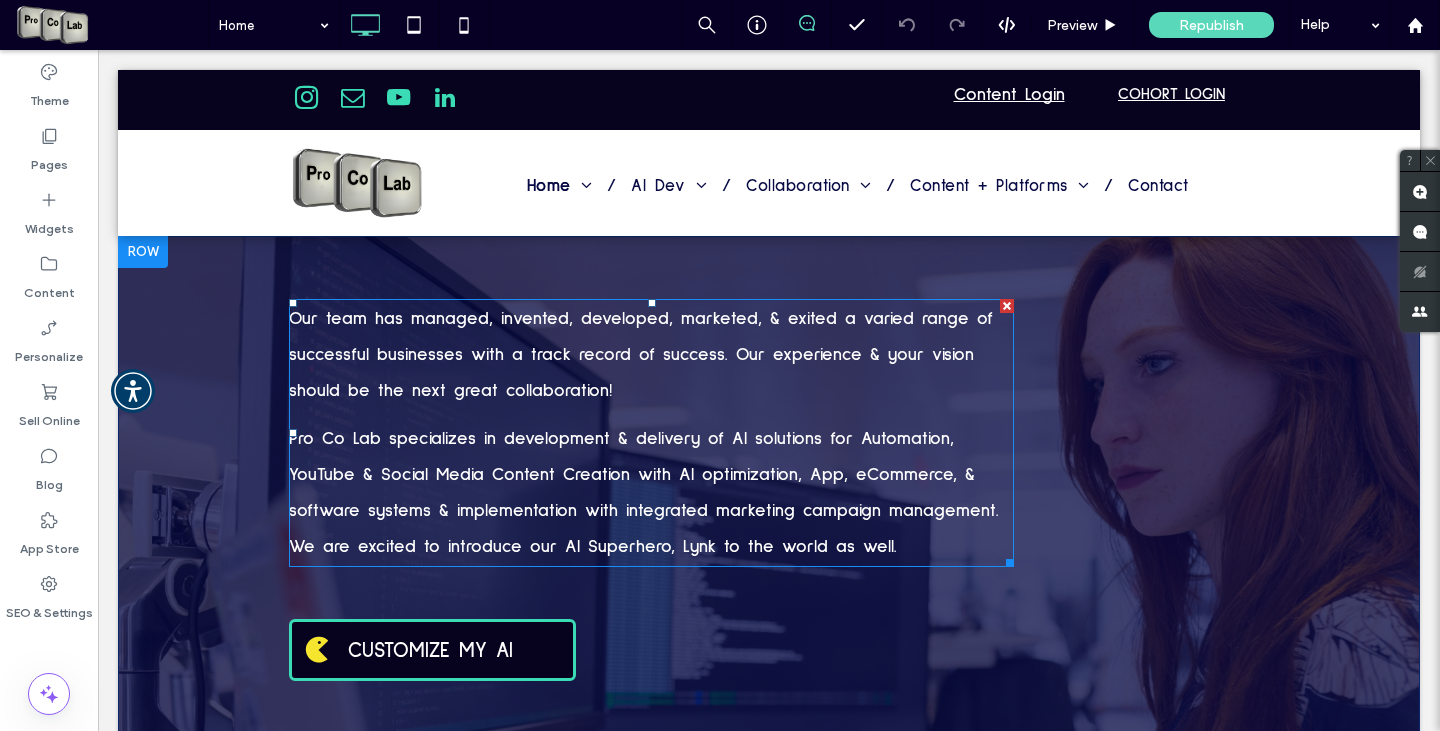 scroll, scrollTop: 0, scrollLeft: 0, axis: both 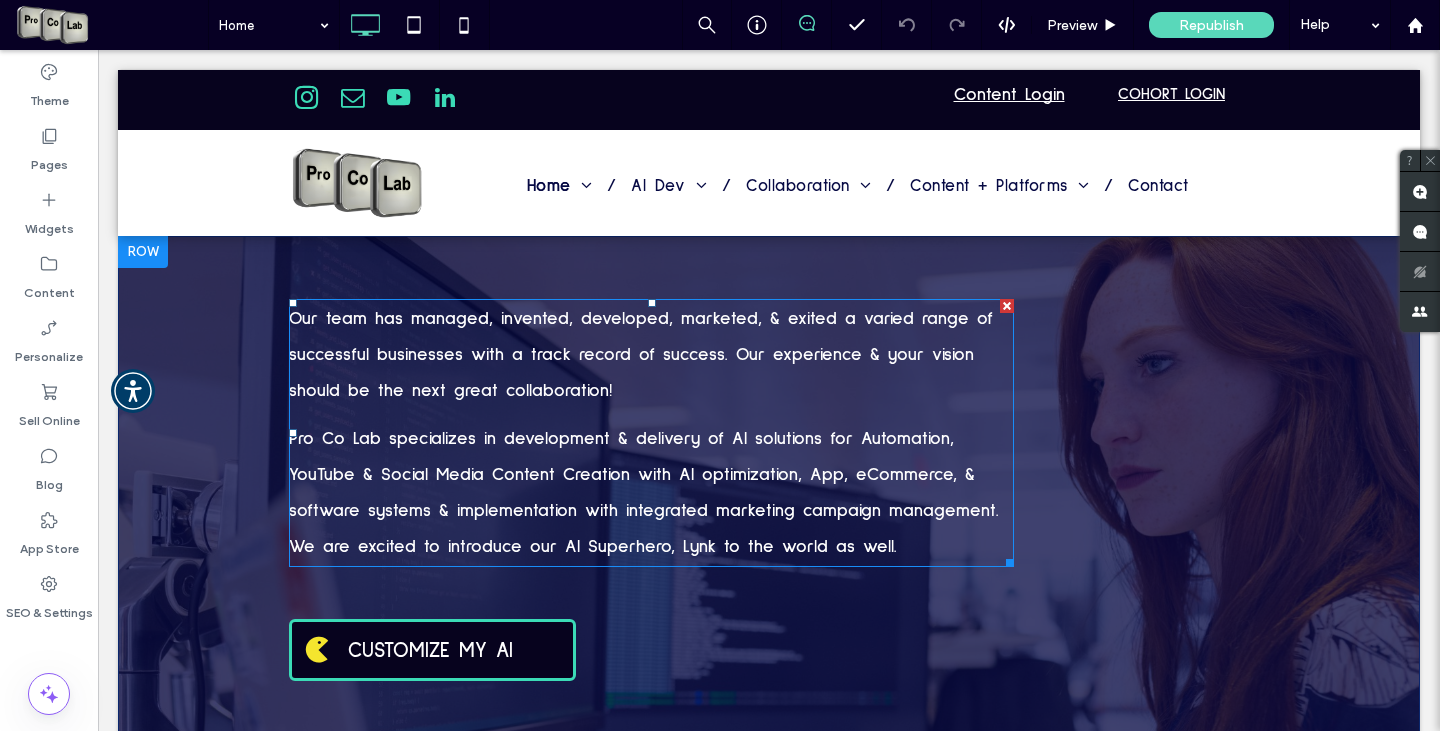 click on "Our team has managed, invented, developed, marketed, & exited a varied range of successful businesses with a track record of success. Our experience & your vision should be the next great collaboration!" at bounding box center (651, 355) 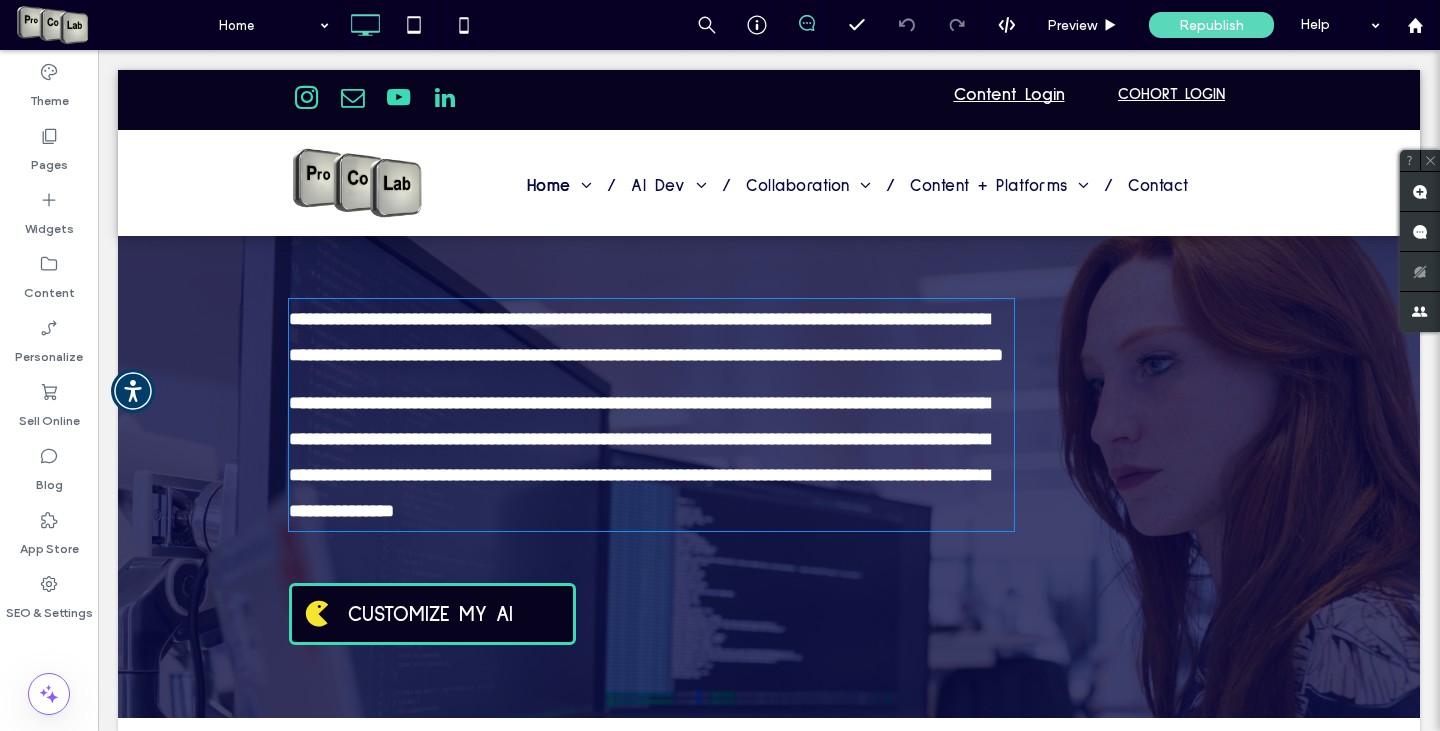 click on "**********" at bounding box center (646, 337) 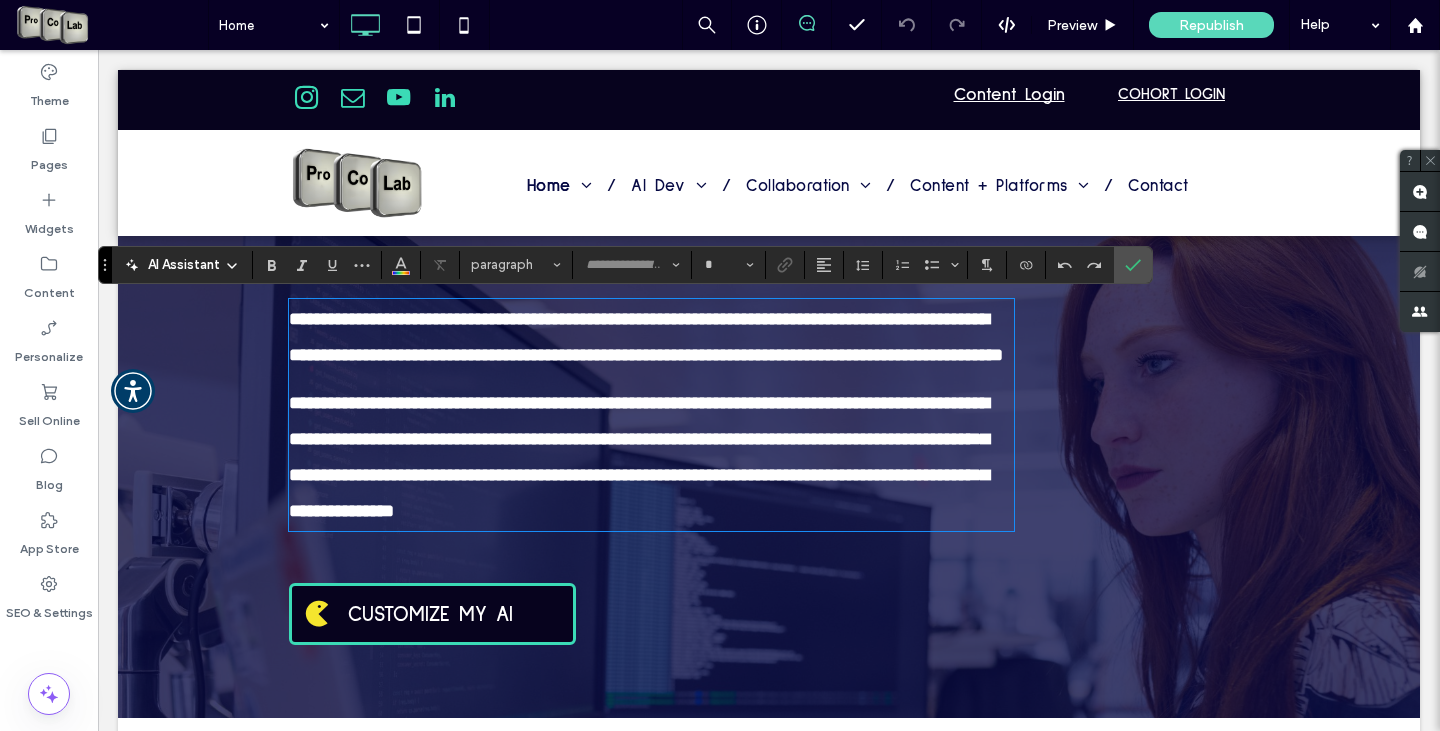 type on "**********" 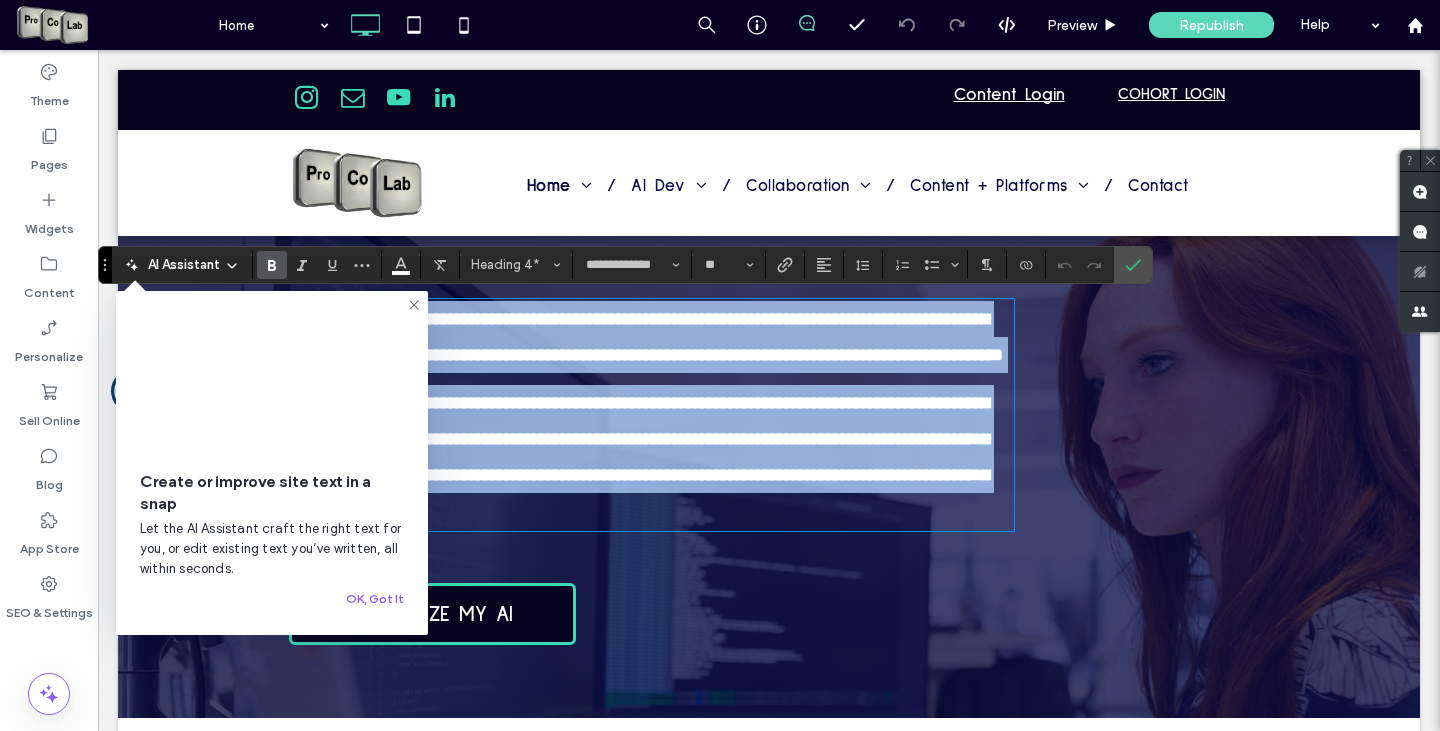 click on "**********" at bounding box center (646, 337) 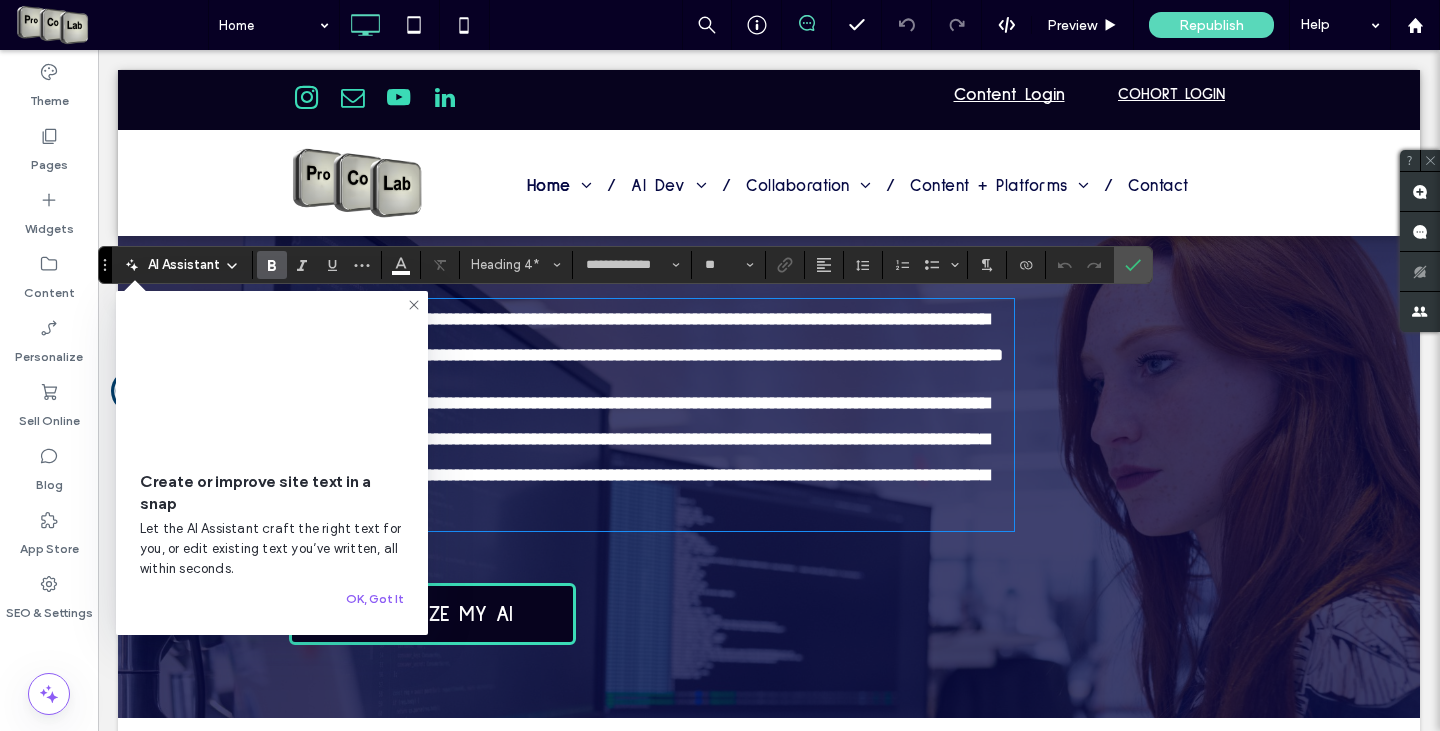 click 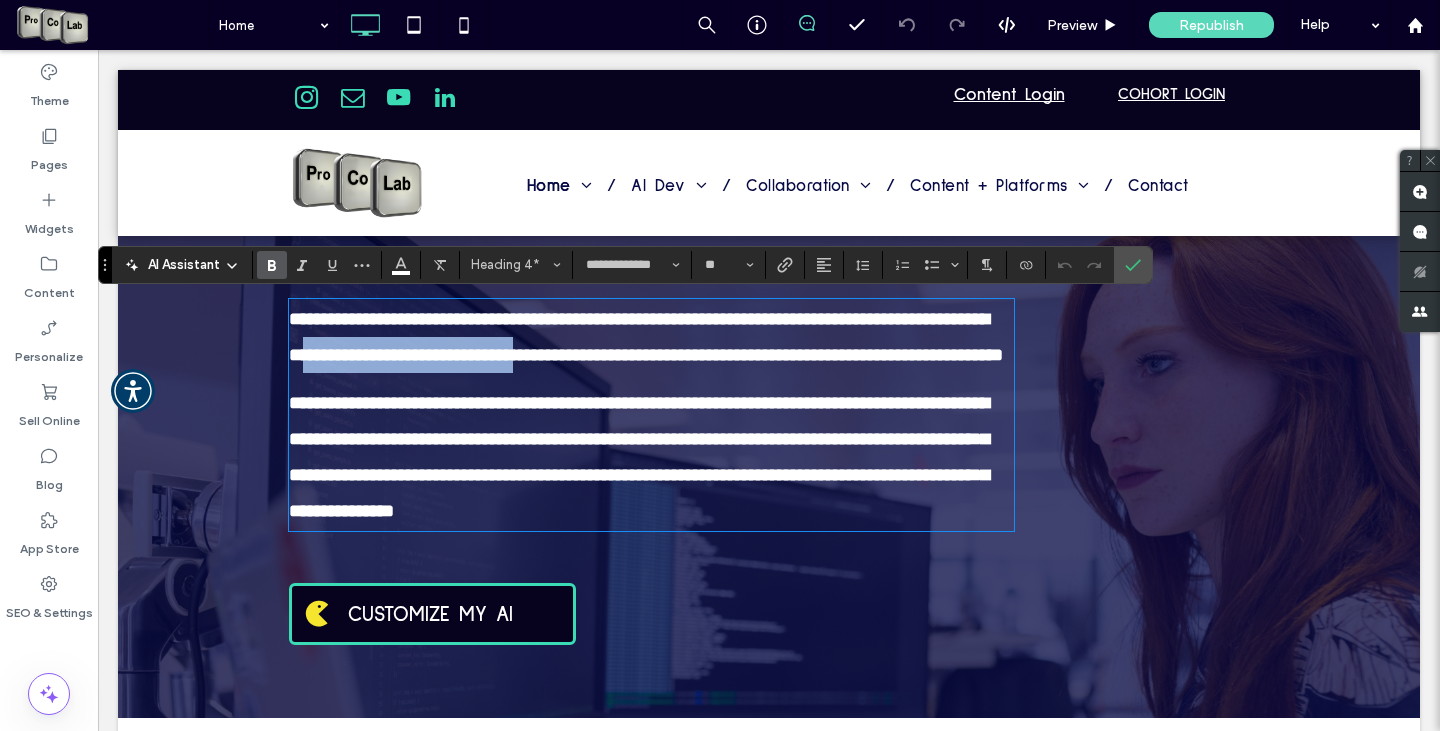 drag, startPoint x: 457, startPoint y: 348, endPoint x: 707, endPoint y: 354, distance: 250.07199 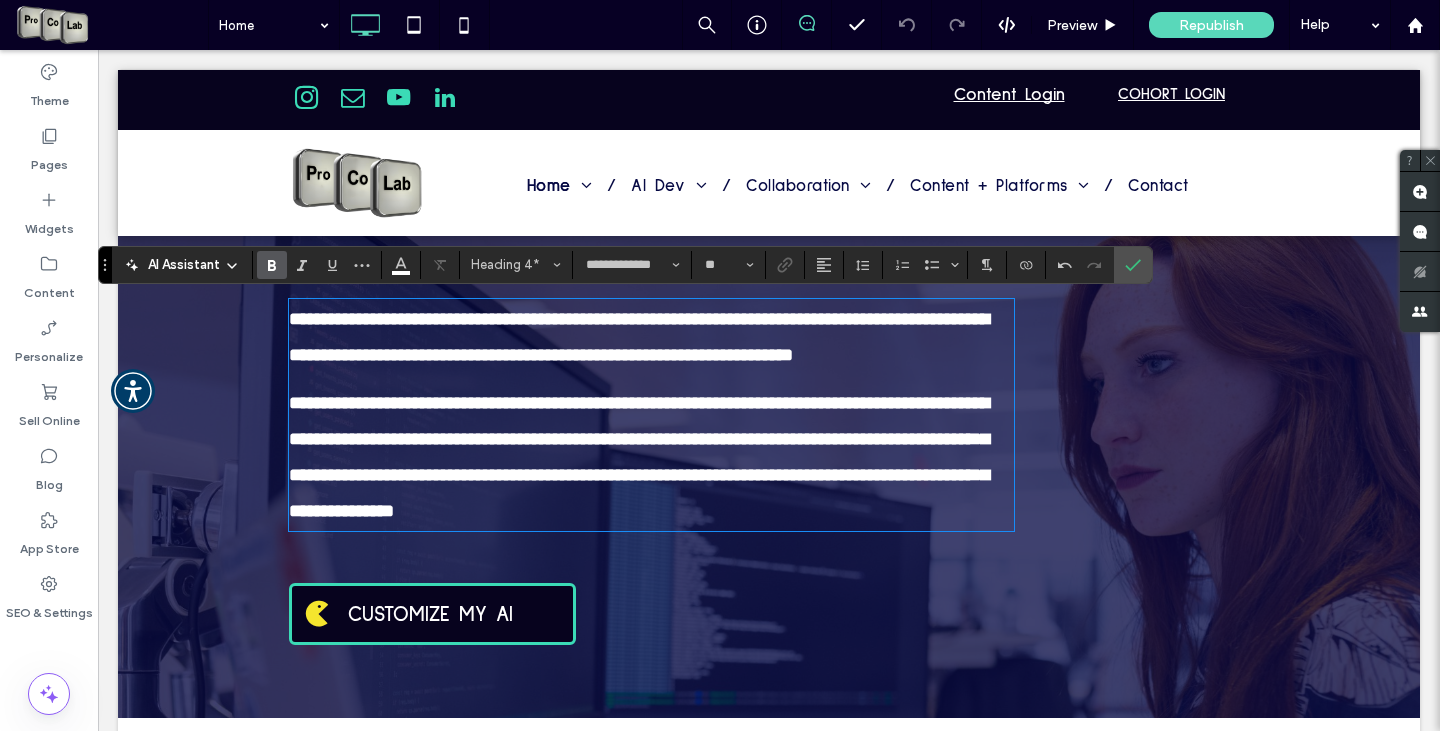 type 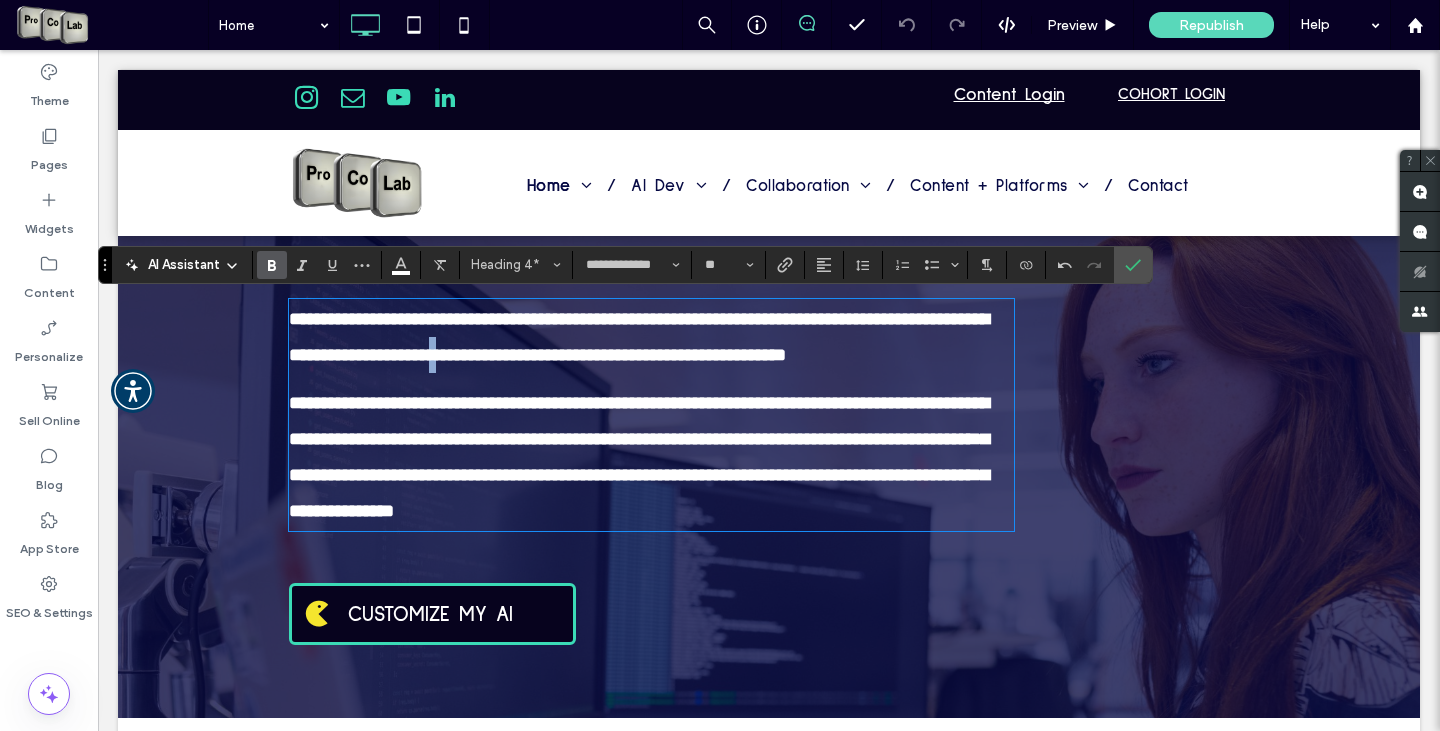 click on "**********" at bounding box center [639, 337] 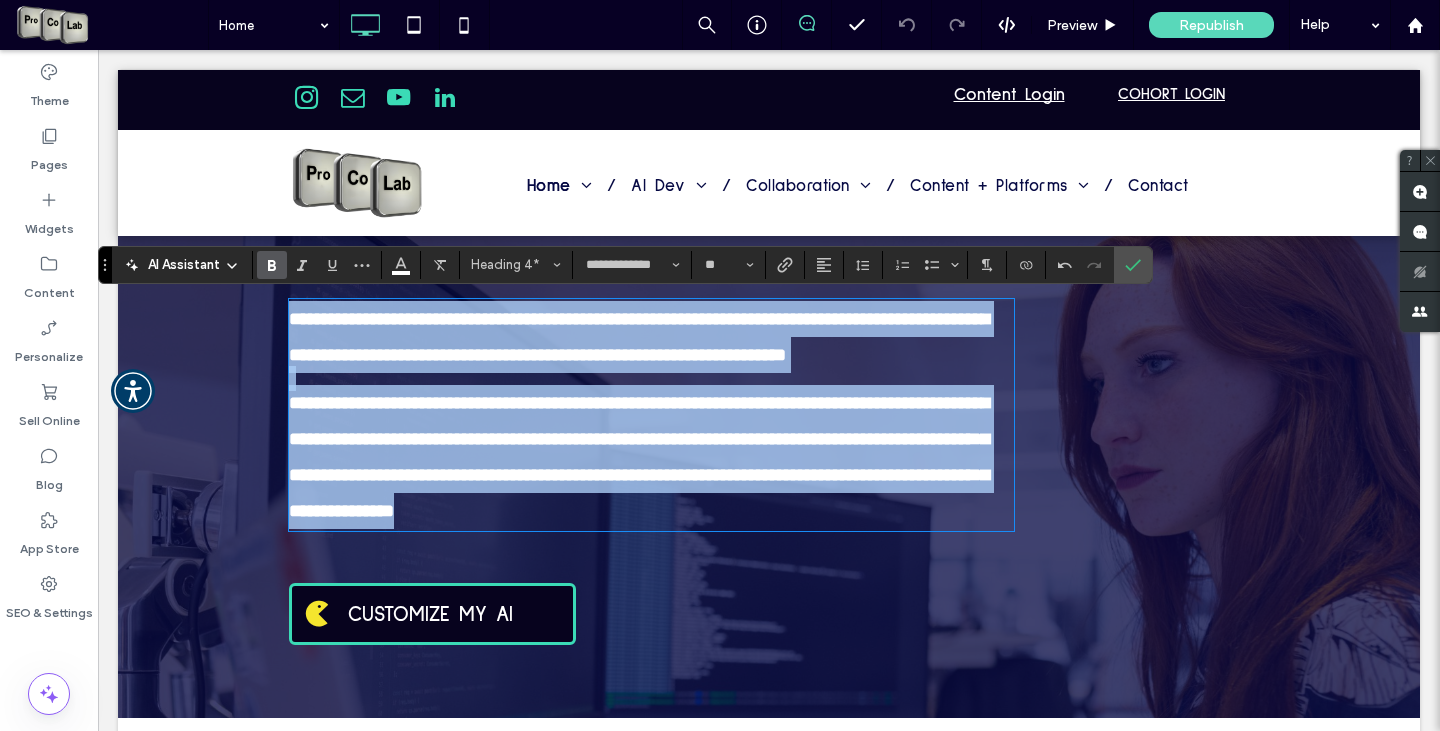 drag, startPoint x: 283, startPoint y: 317, endPoint x: 937, endPoint y: 549, distance: 693.93085 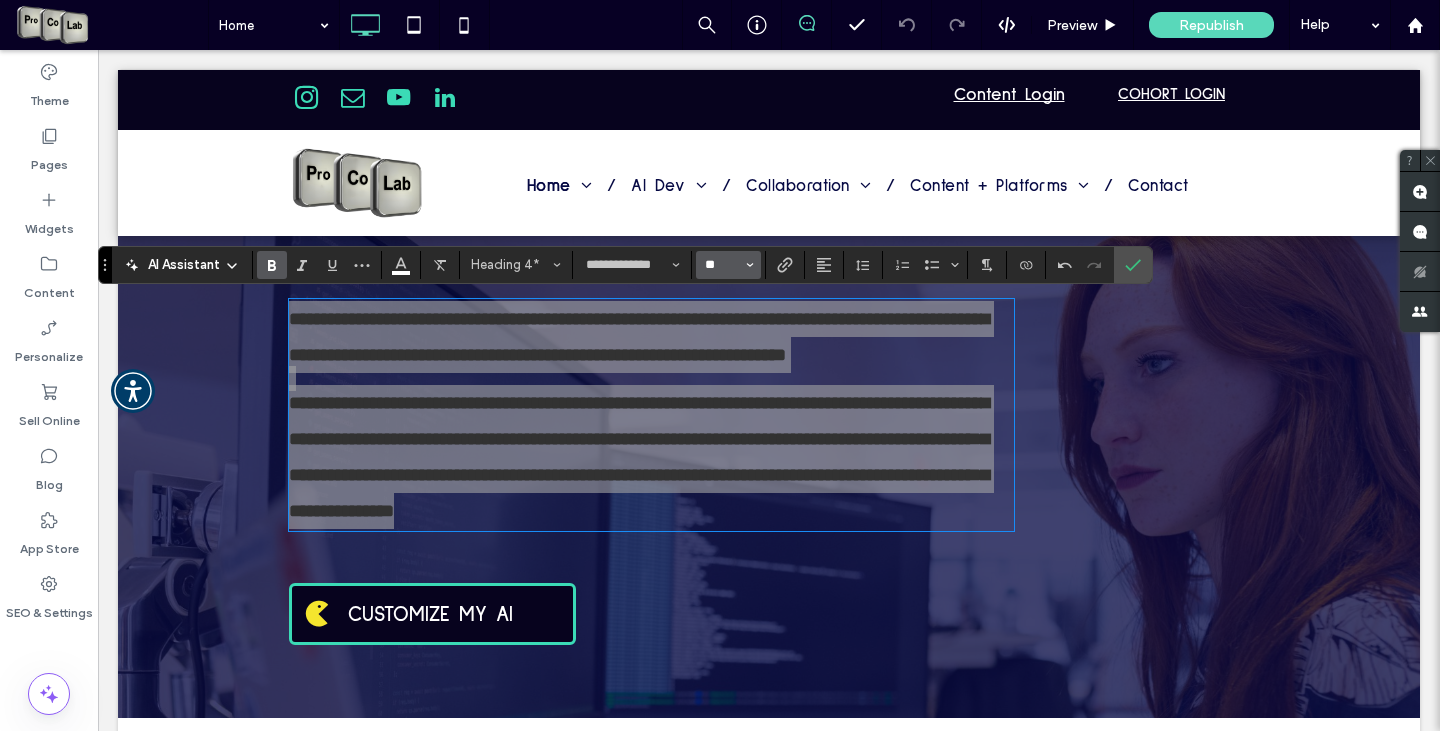 click on "**" at bounding box center (722, 265) 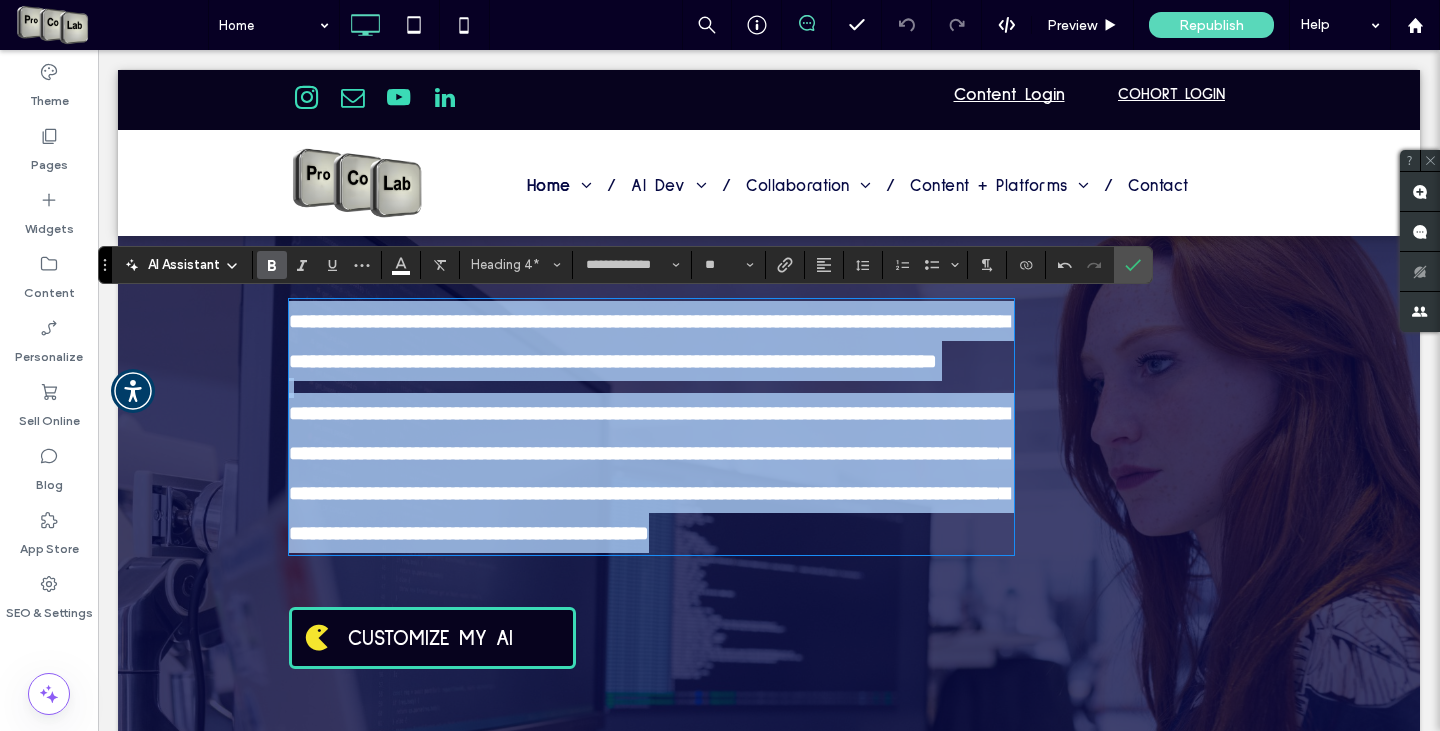 click on "**********" at bounding box center [649, 341] 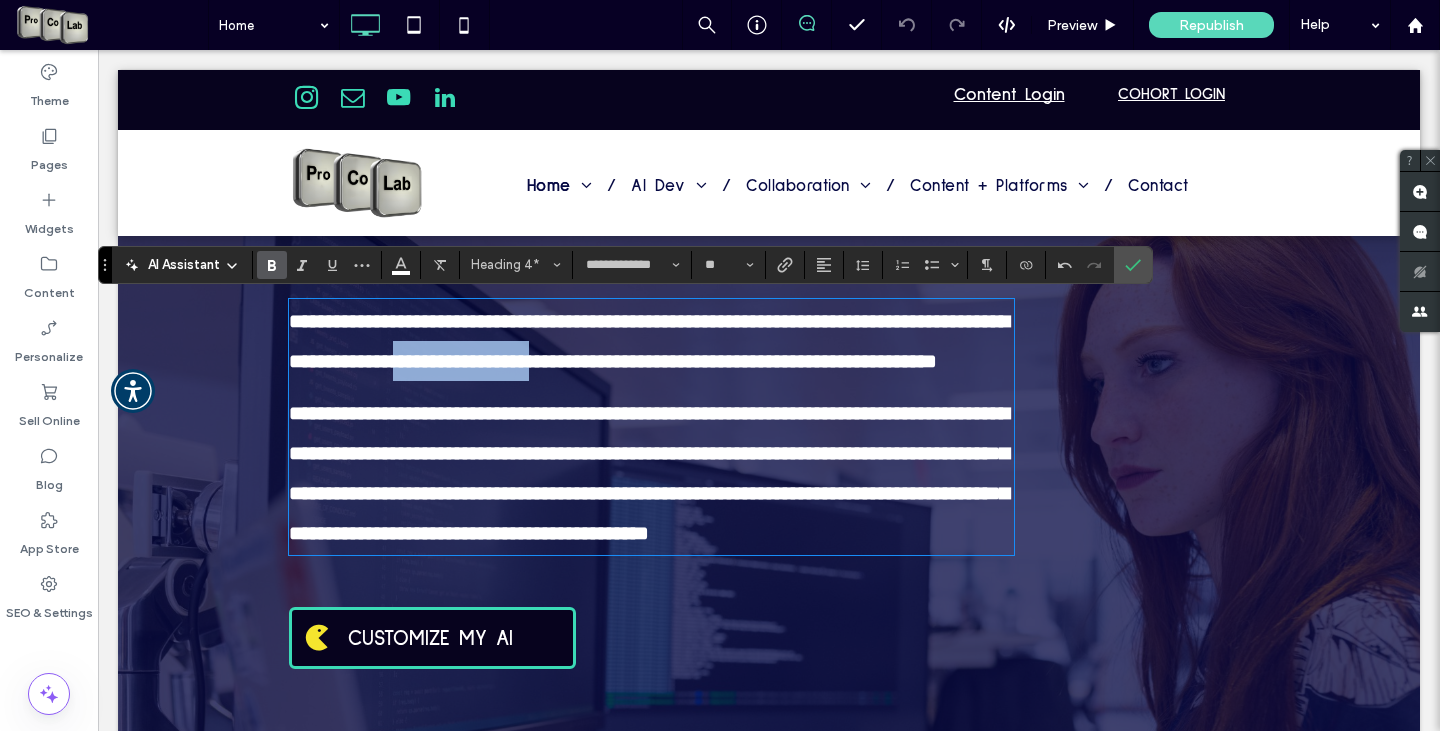 drag, startPoint x: 569, startPoint y: 359, endPoint x: 737, endPoint y: 361, distance: 168.0119 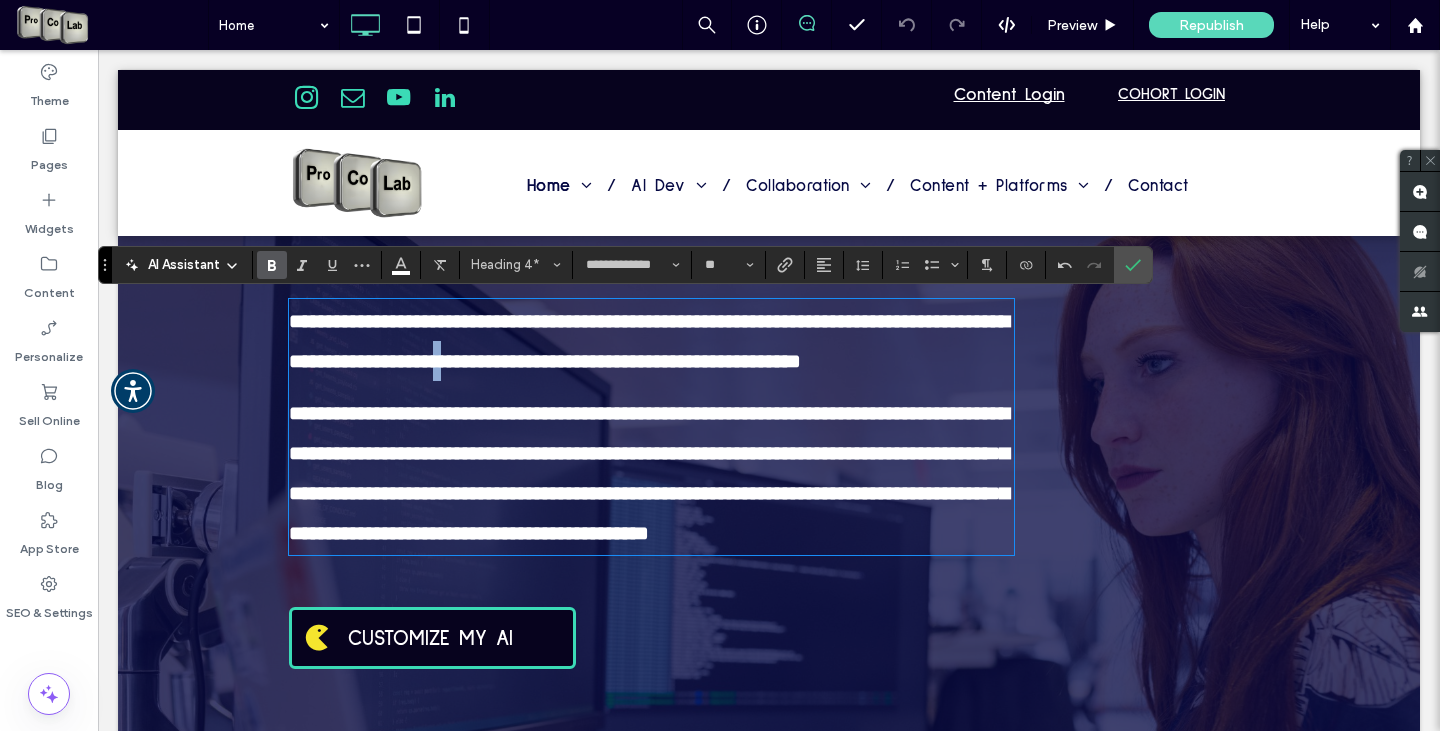 drag, startPoint x: 614, startPoint y: 363, endPoint x: 624, endPoint y: 359, distance: 10.770329 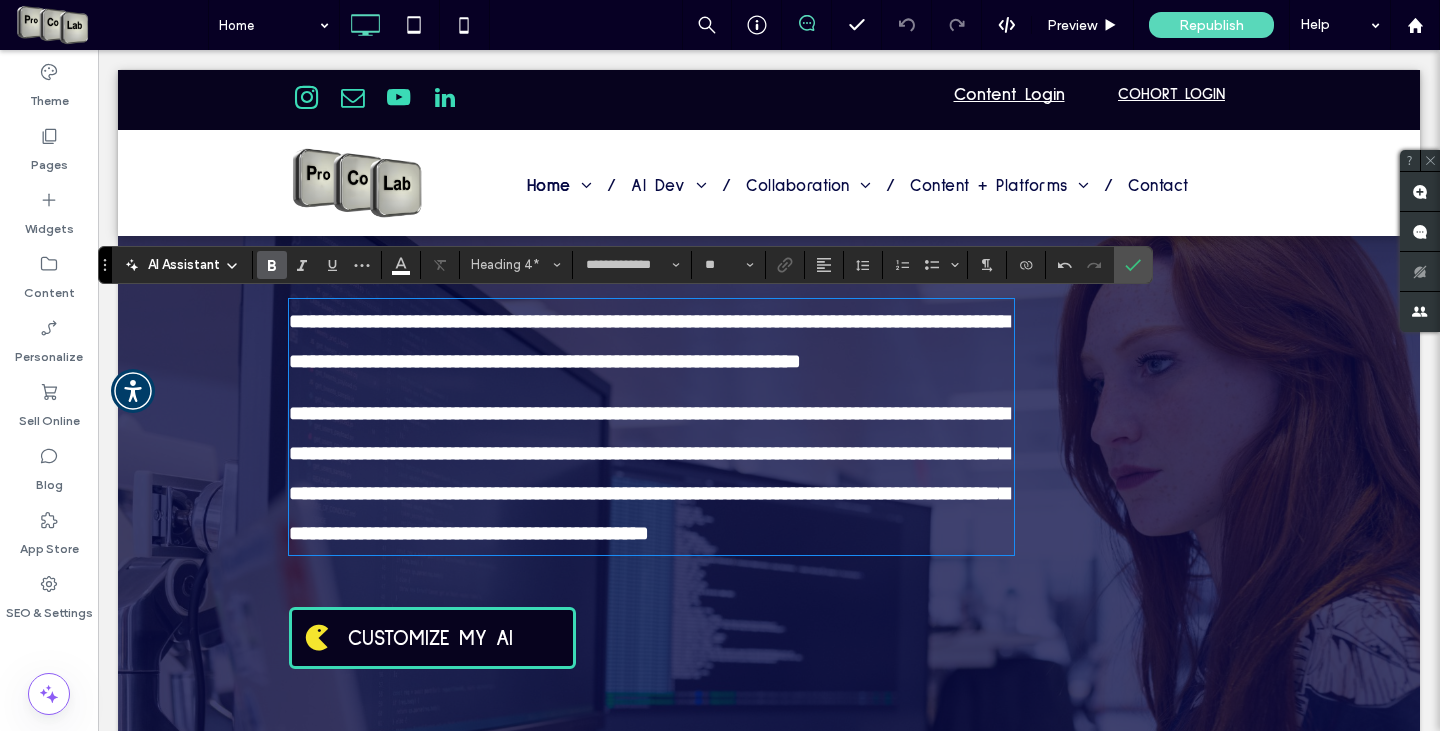 click on "**********" at bounding box center [649, 341] 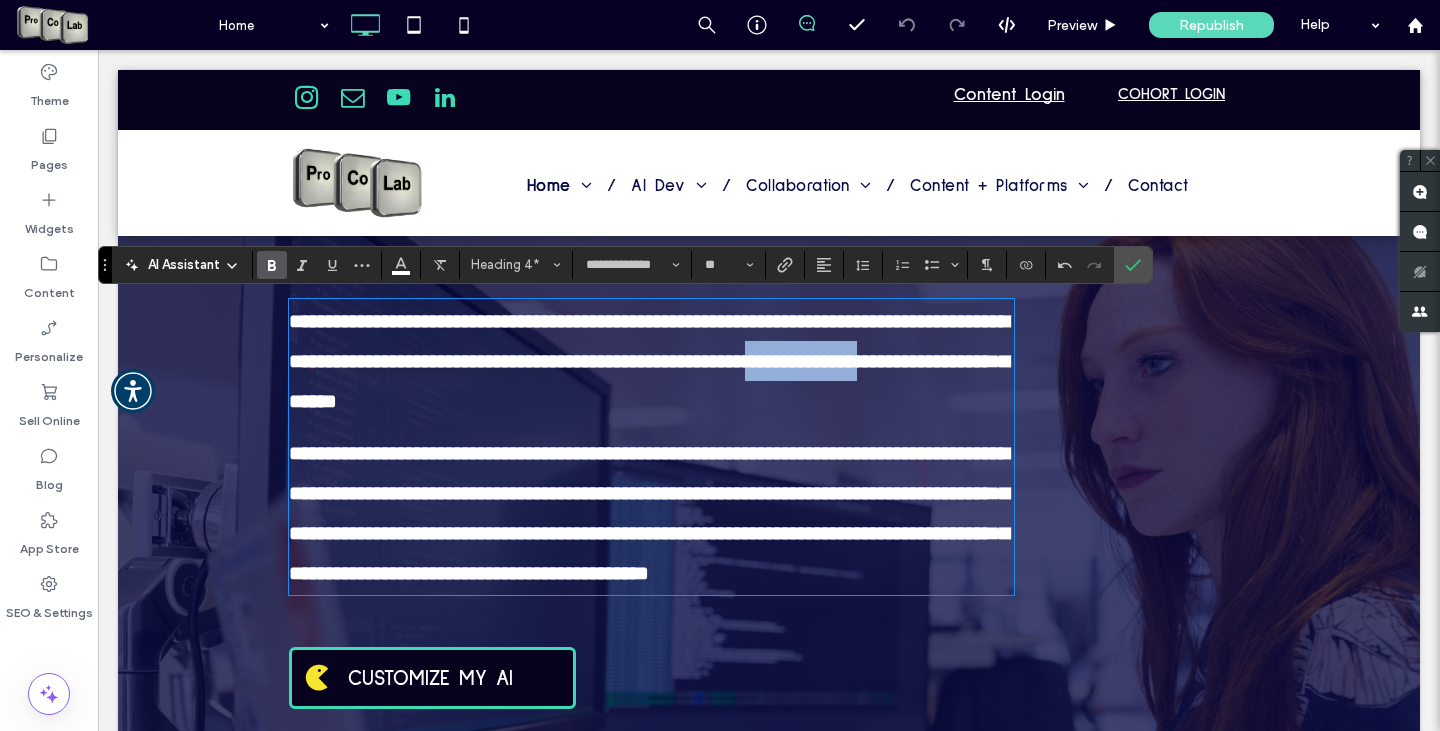 drag, startPoint x: 941, startPoint y: 364, endPoint x: 347, endPoint y: 403, distance: 595.27893 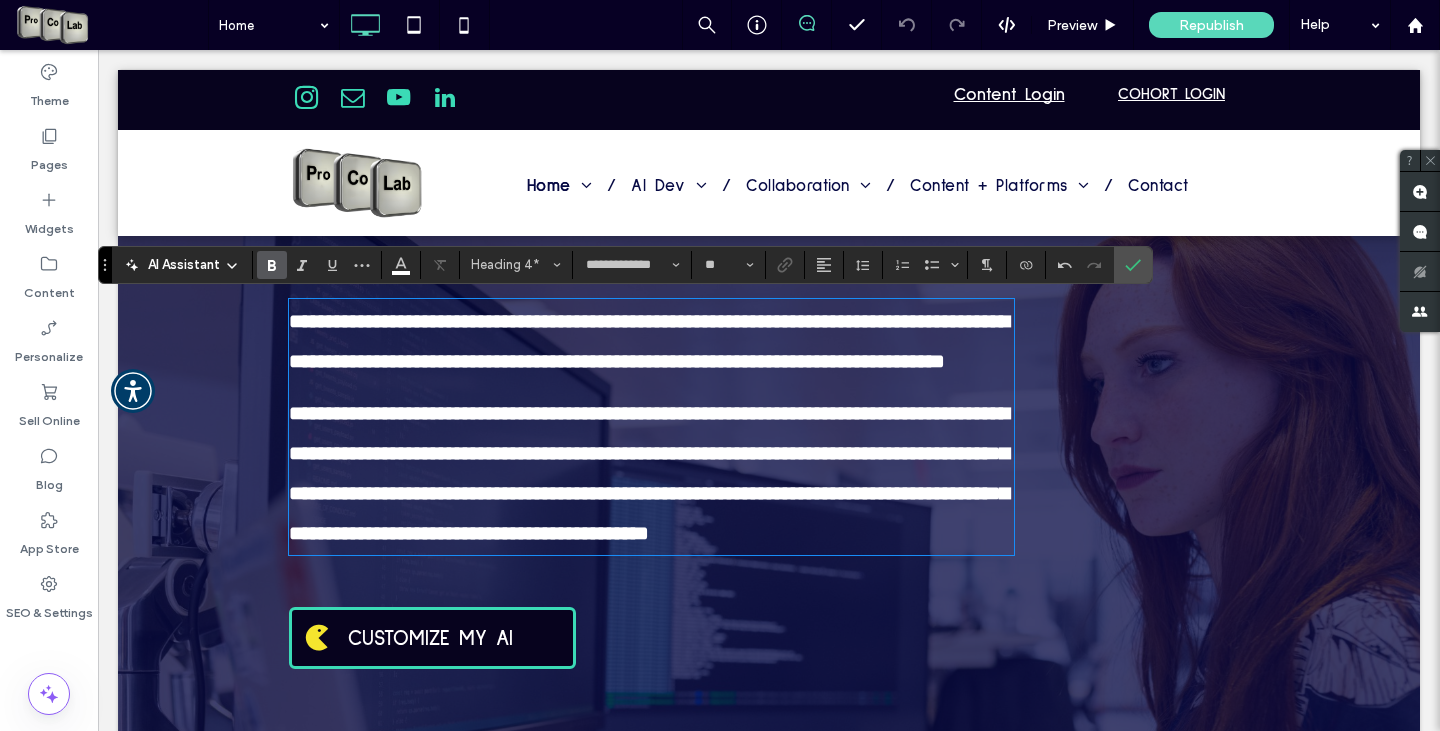 click on "**********" at bounding box center (649, 341) 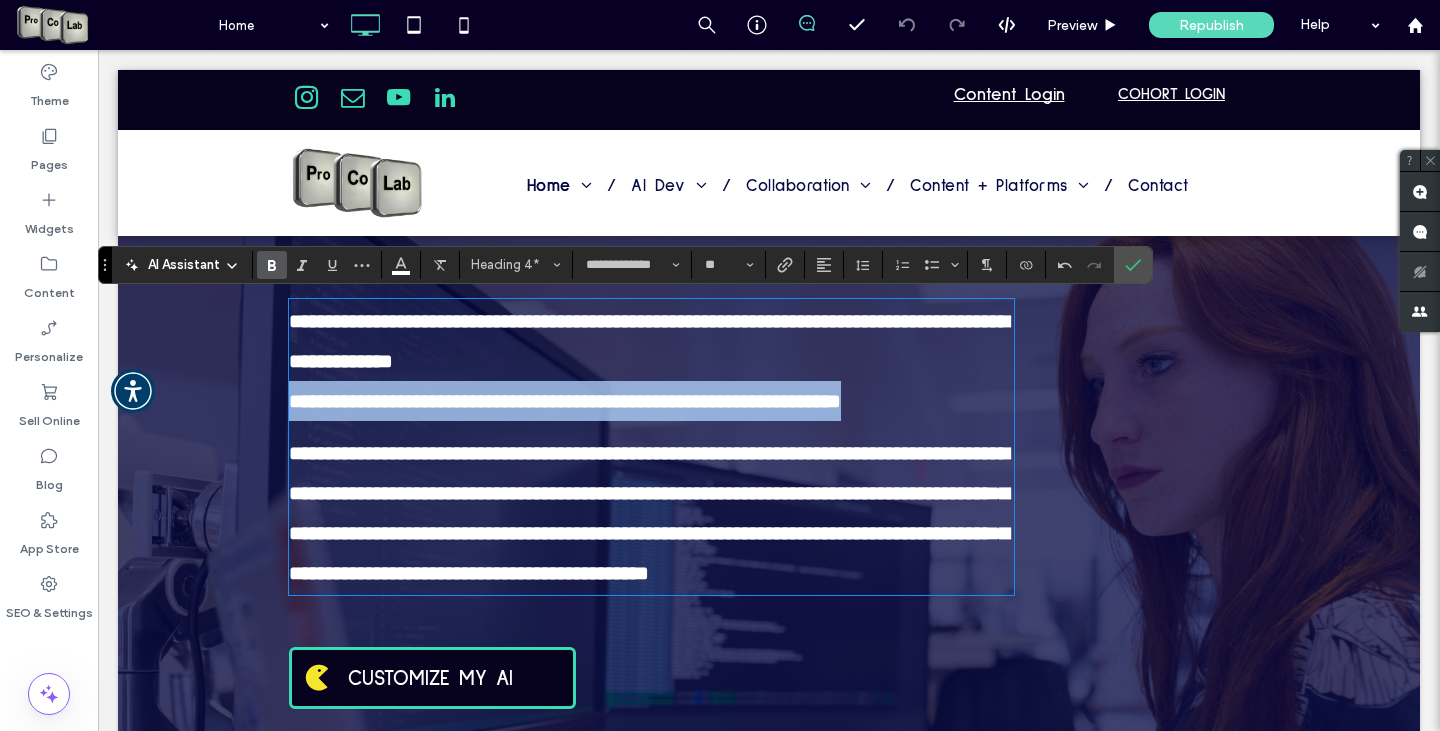 drag, startPoint x: 282, startPoint y: 392, endPoint x: 885, endPoint y: 415, distance: 603.4385 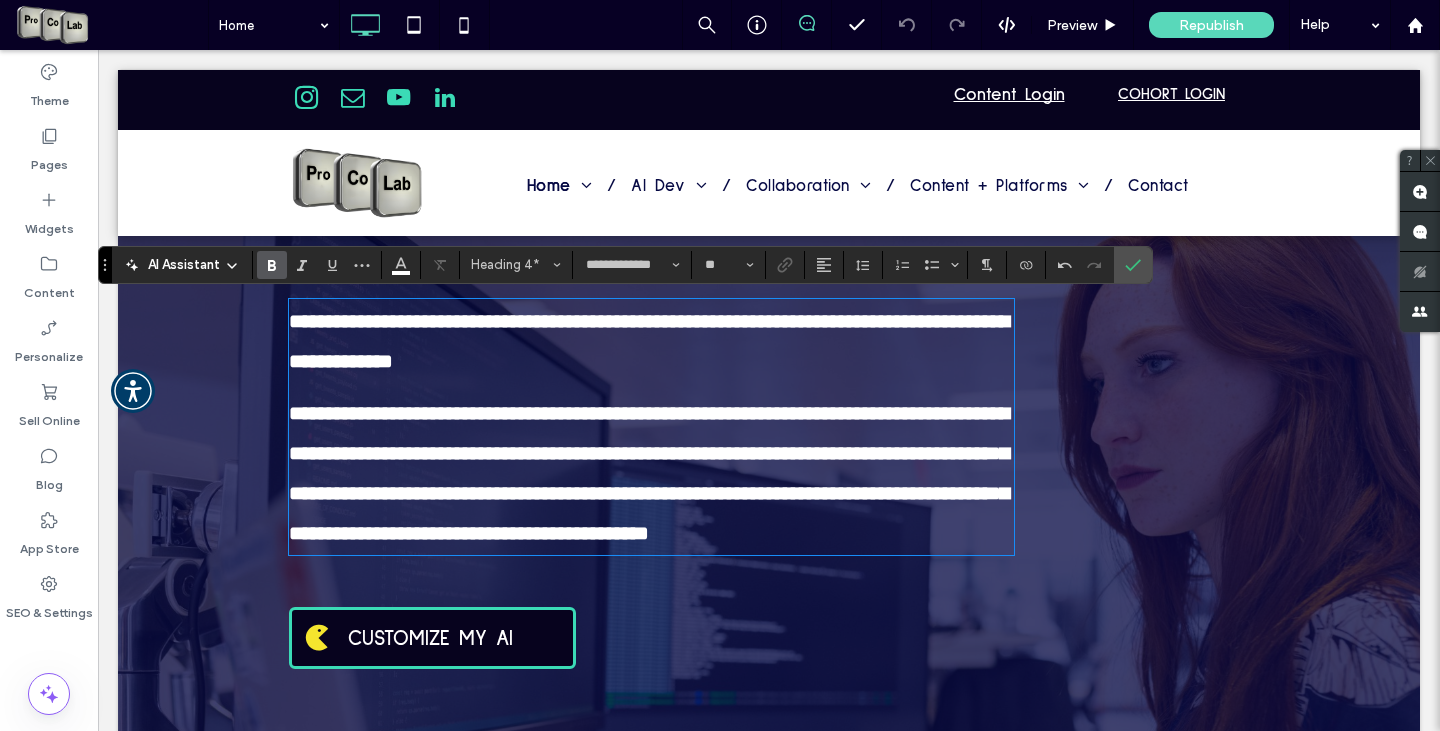 click on "**********" at bounding box center (649, 473) 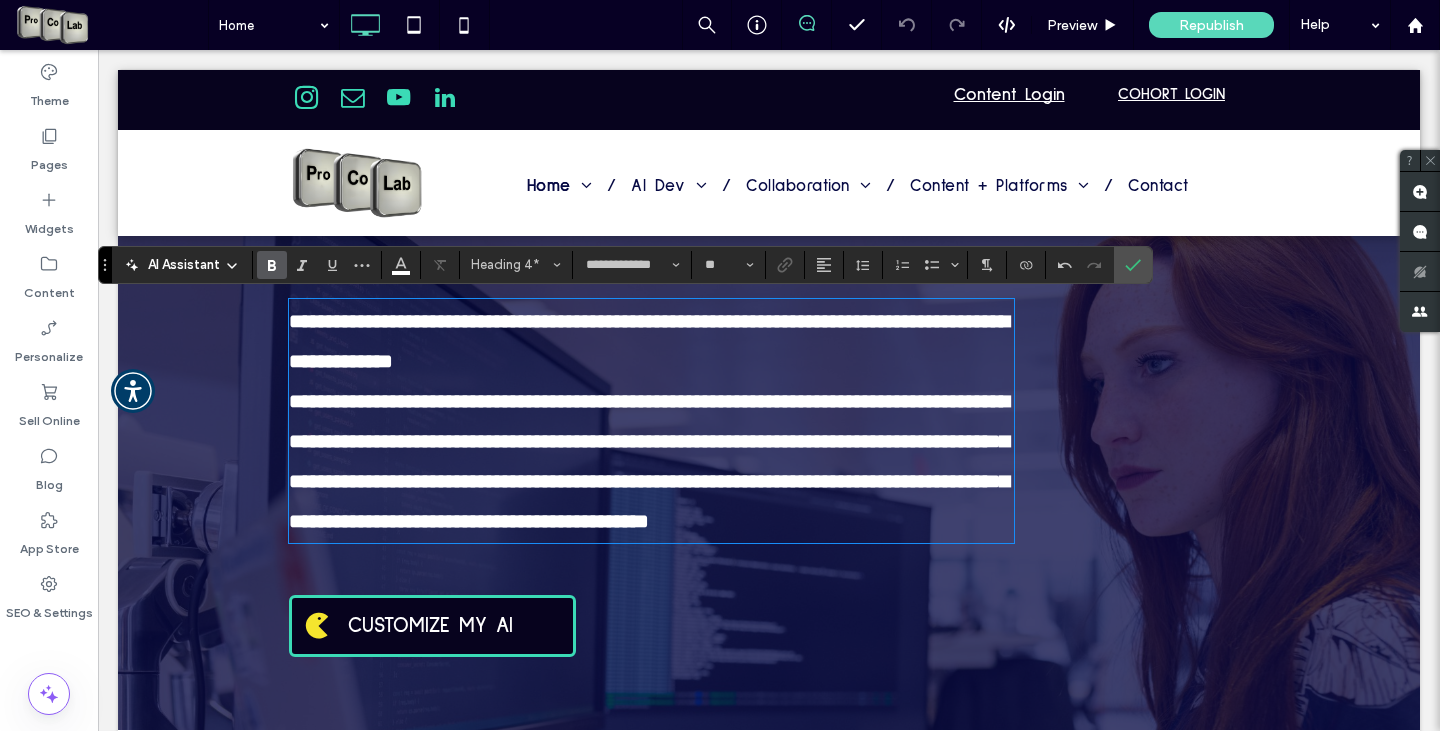 click on "**********" at bounding box center [649, 461] 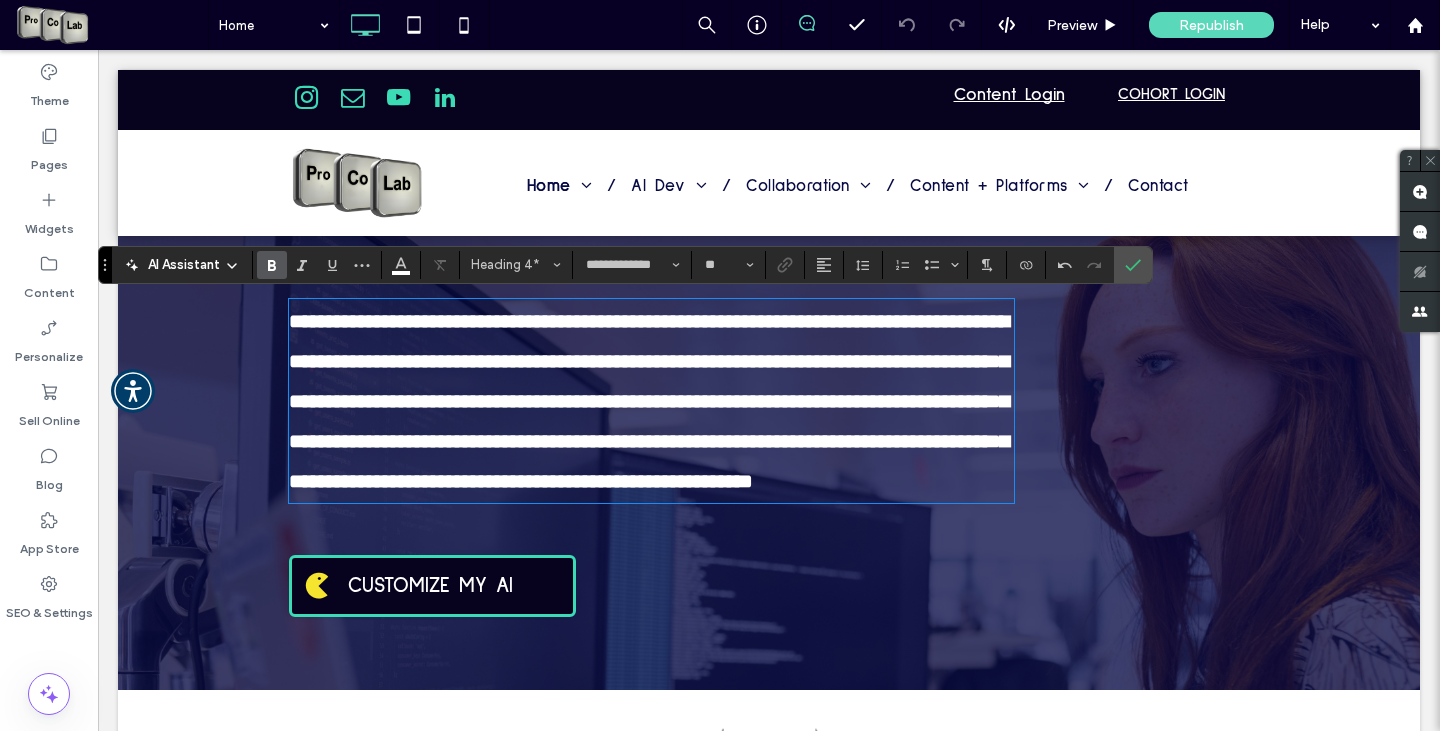 click on "**********" at bounding box center [649, 401] 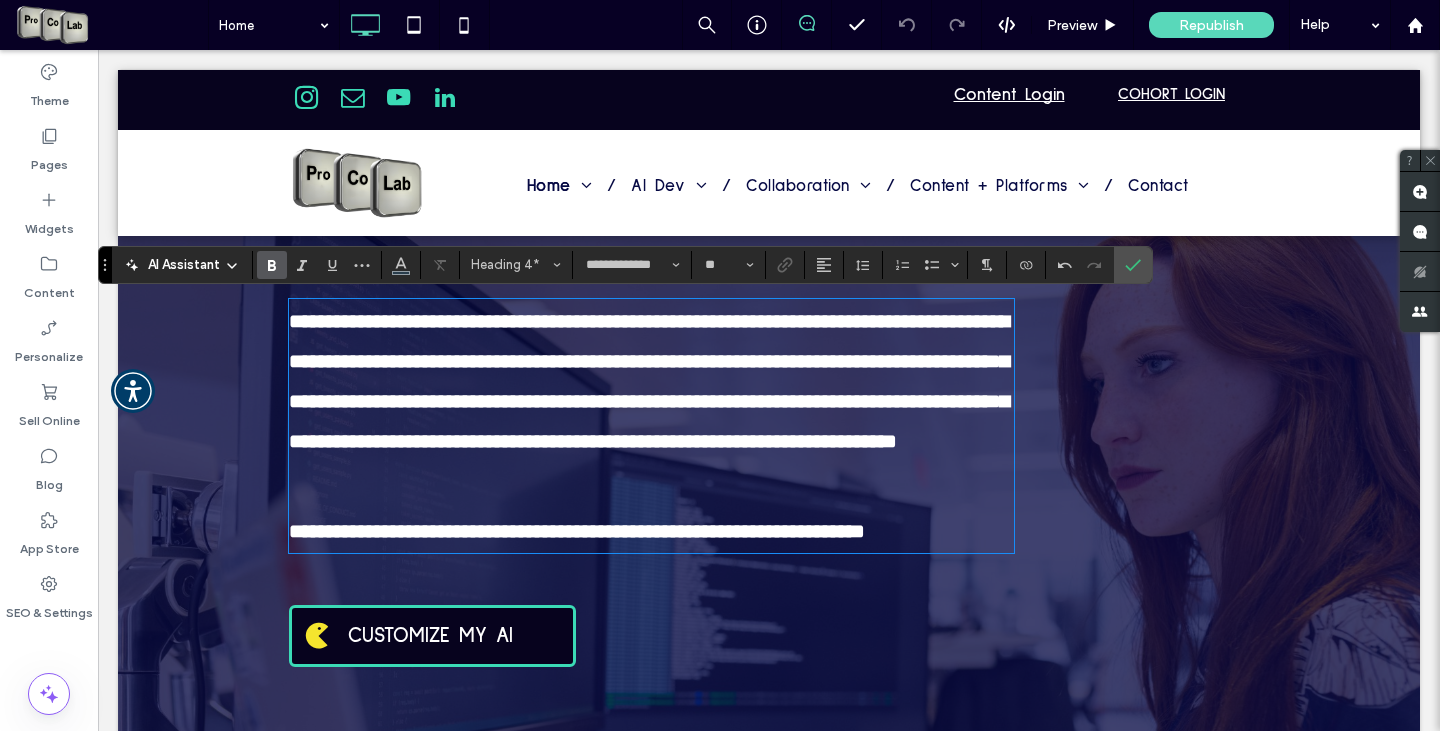 click on "**********" at bounding box center (651, 531) 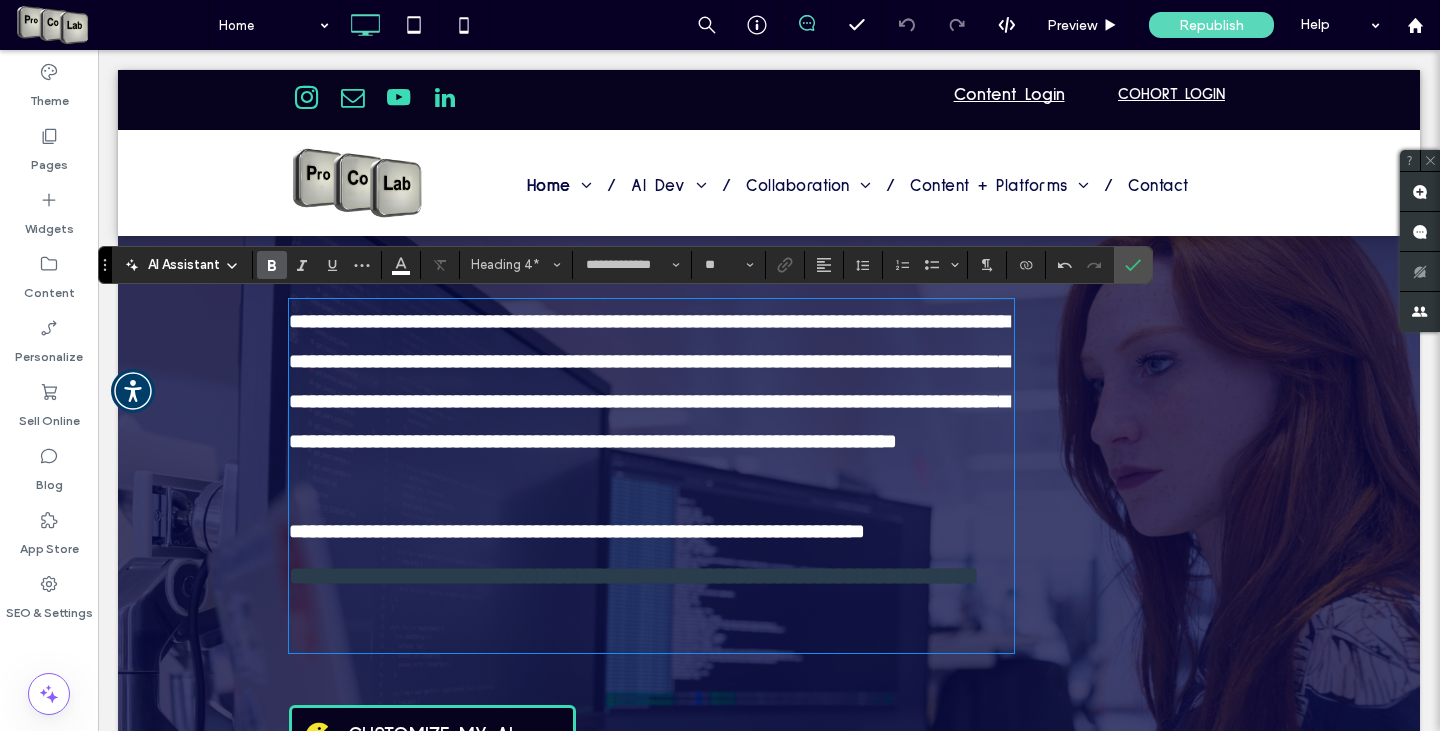 scroll, scrollTop: 0, scrollLeft: 0, axis: both 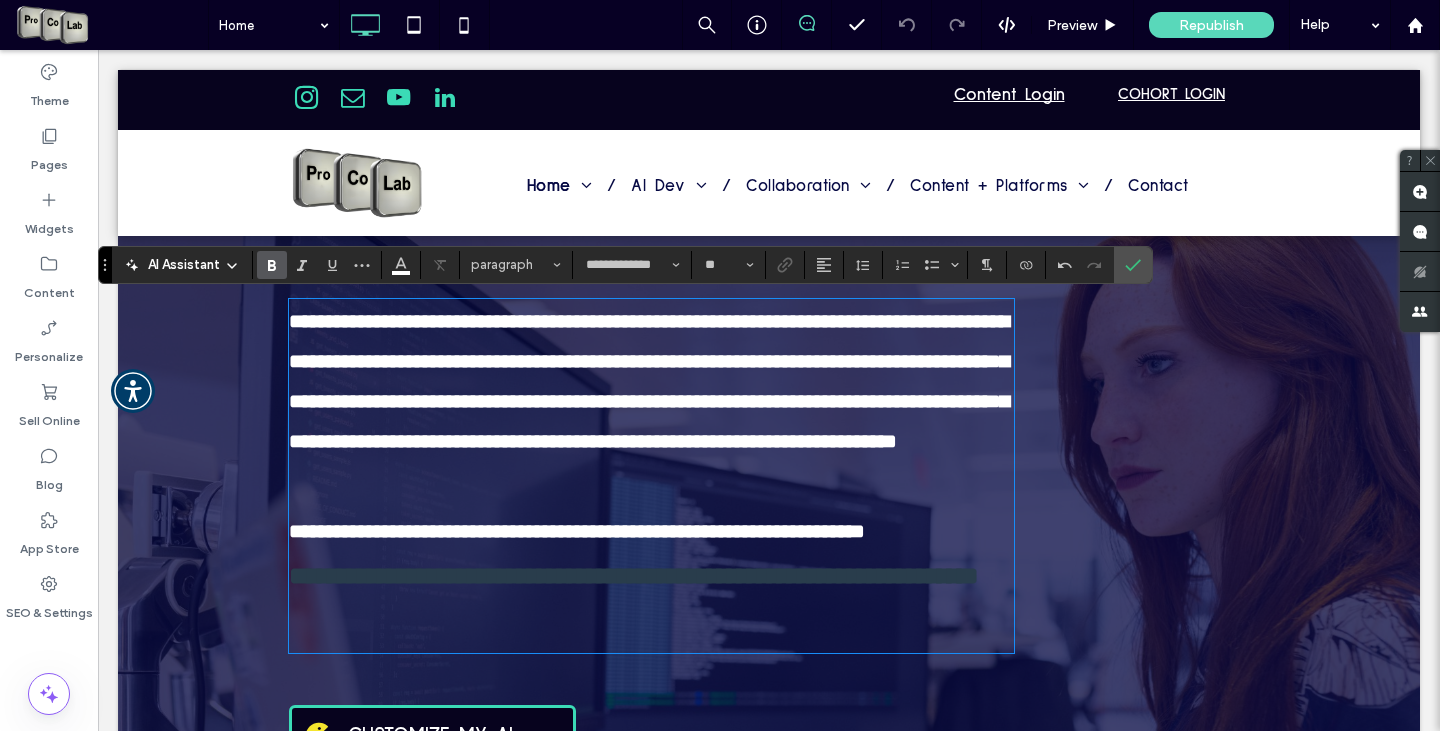 type on "**" 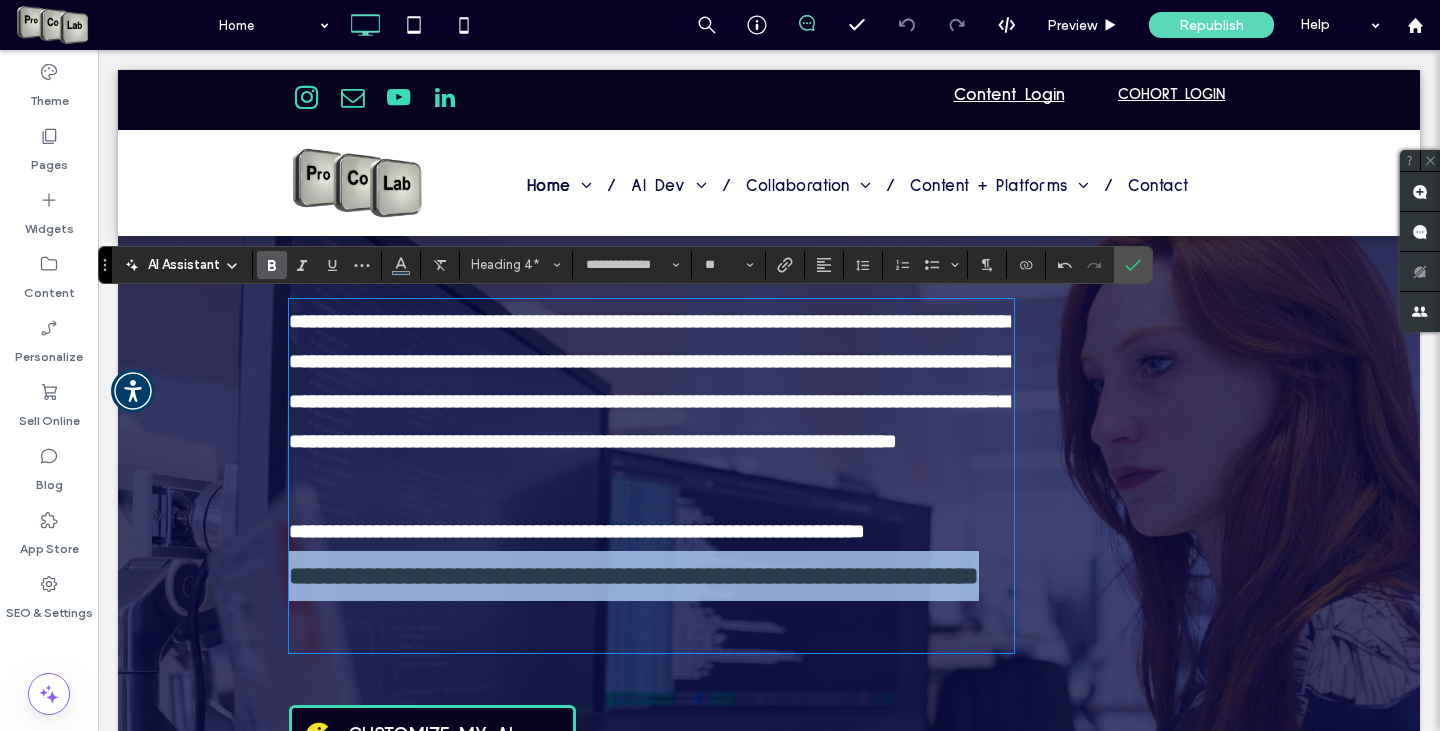 drag, startPoint x: 282, startPoint y: 612, endPoint x: 466, endPoint y: 670, distance: 192.92485 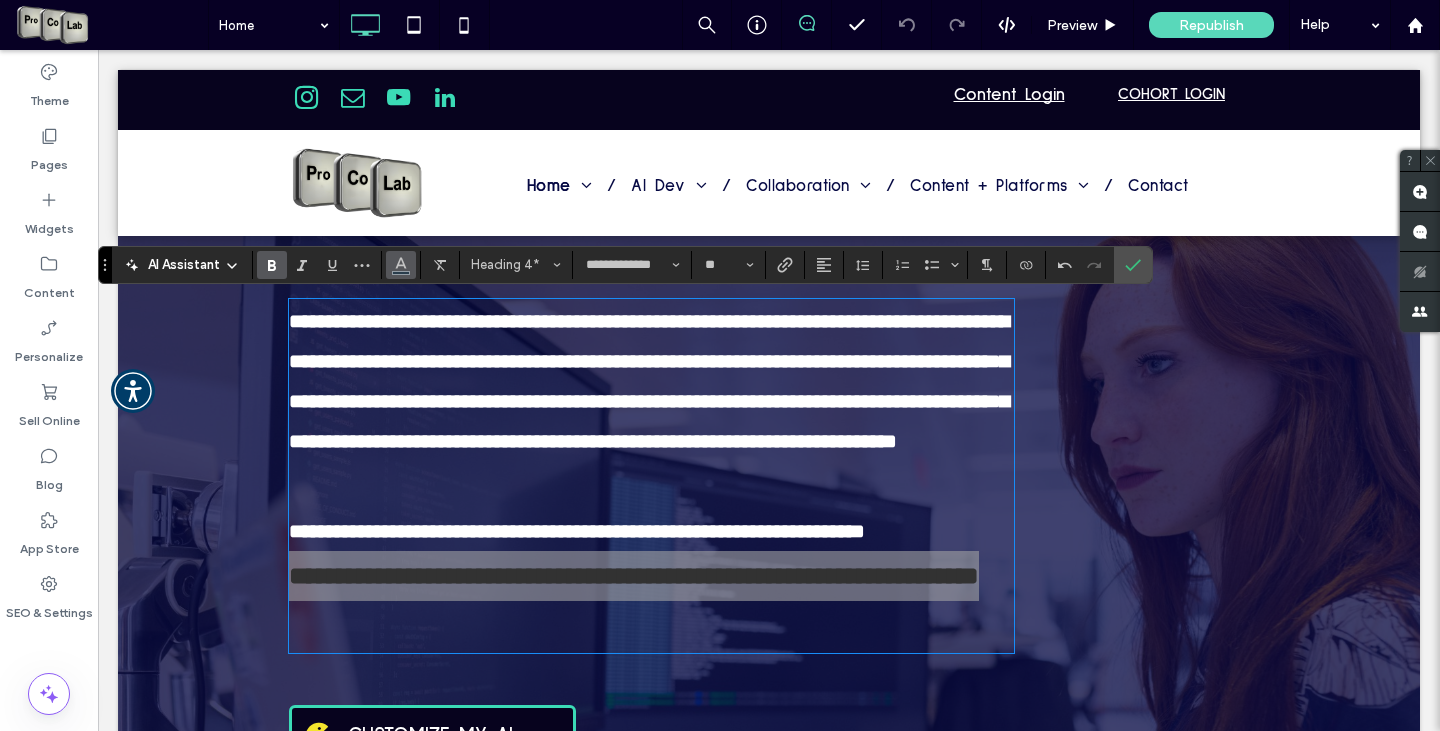 click 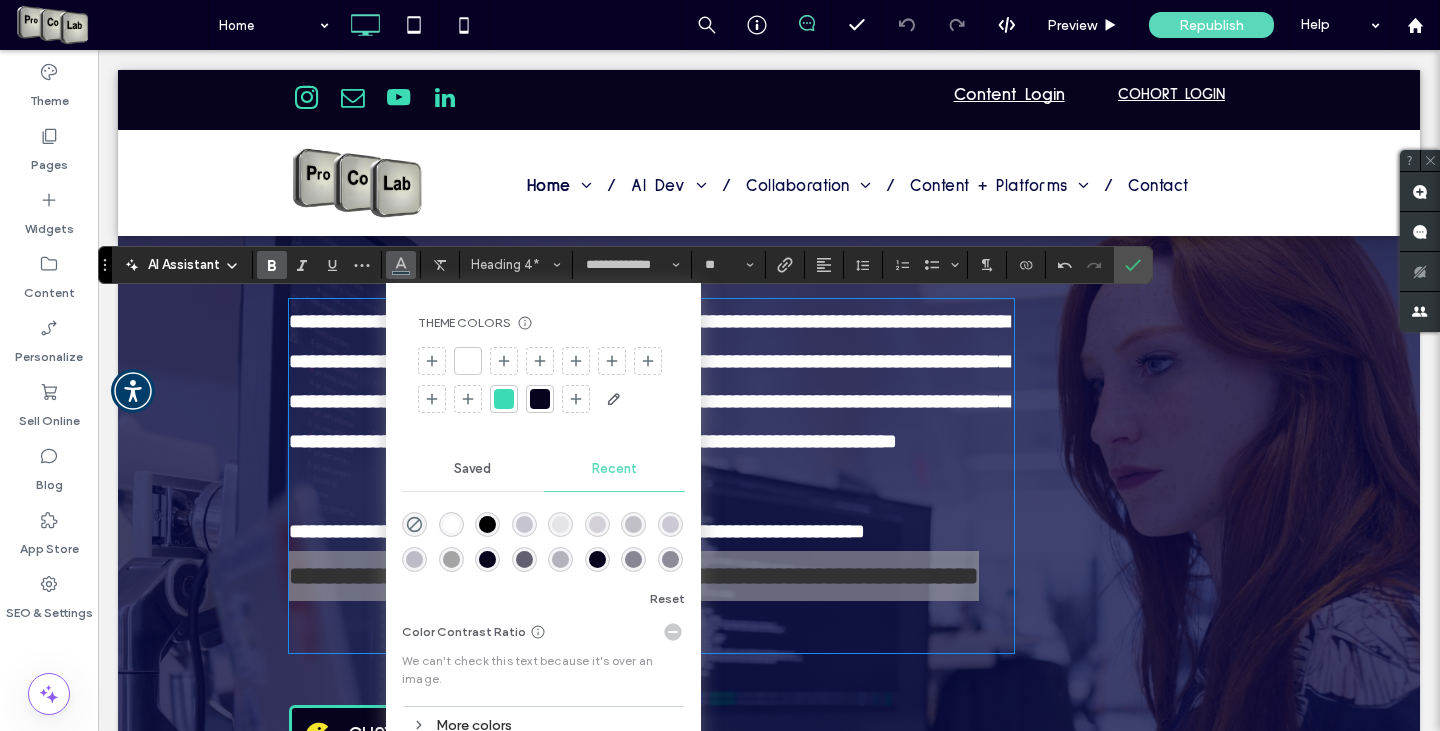 click at bounding box center [468, 361] 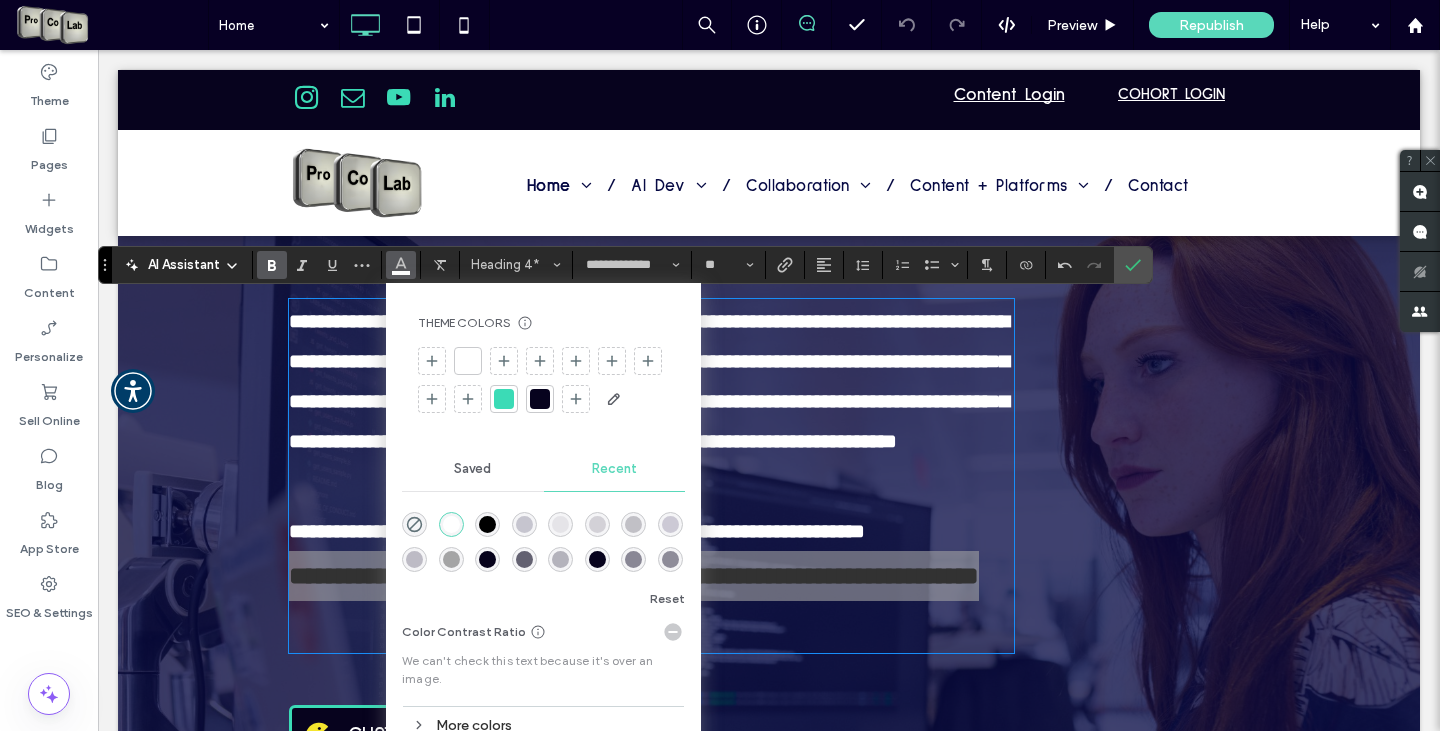 click at bounding box center [468, 361] 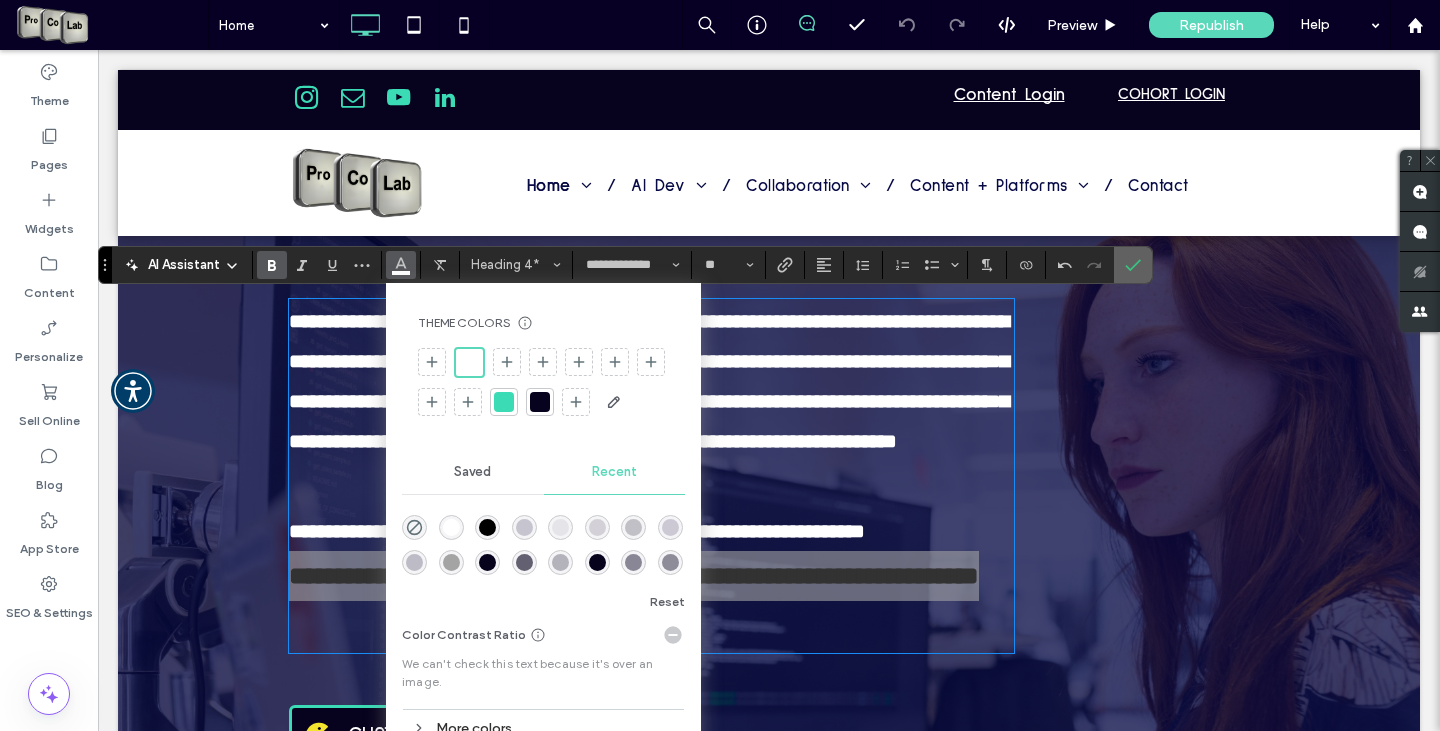 drag, startPoint x: 1128, startPoint y: 268, endPoint x: 905, endPoint y: 321, distance: 229.21169 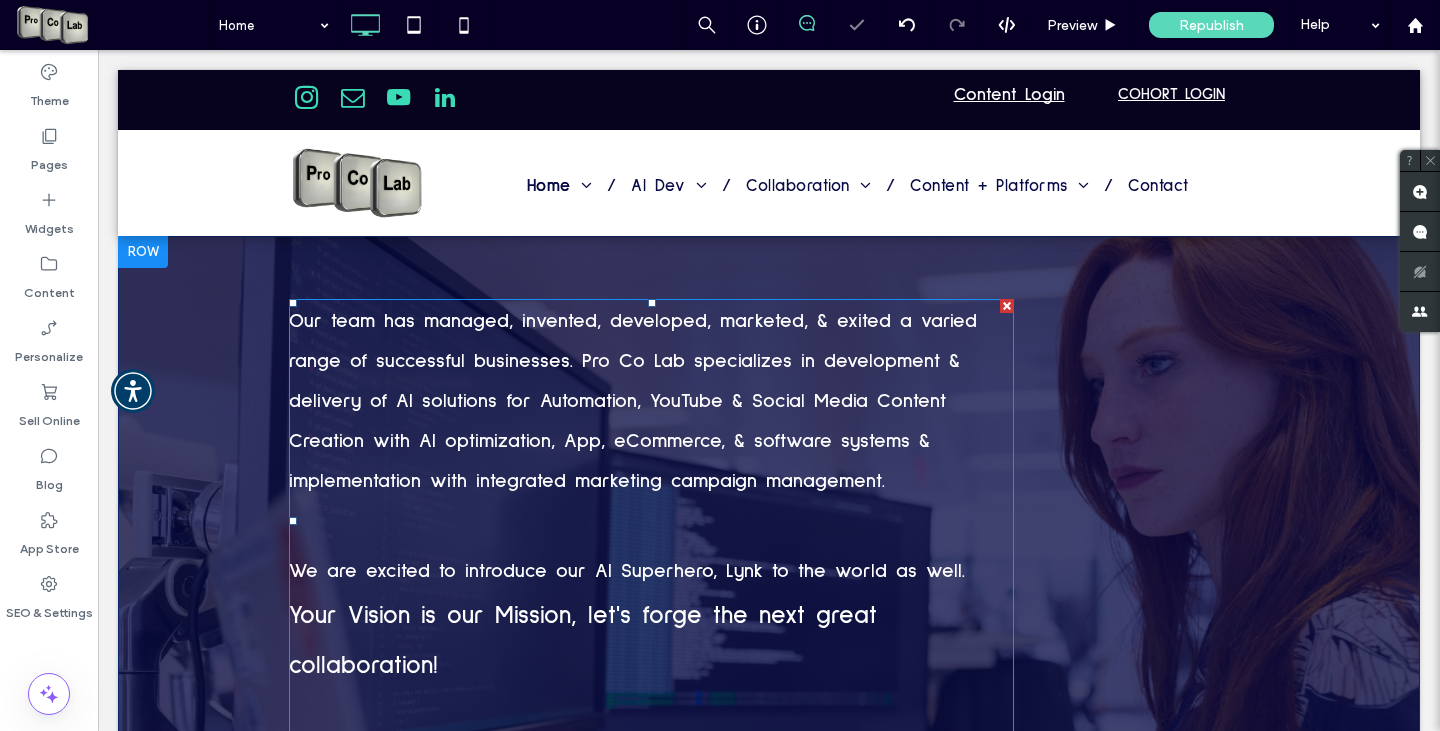 click on "Your Vision is our Mission, let's forge the next great collaboration!" at bounding box center [583, 640] 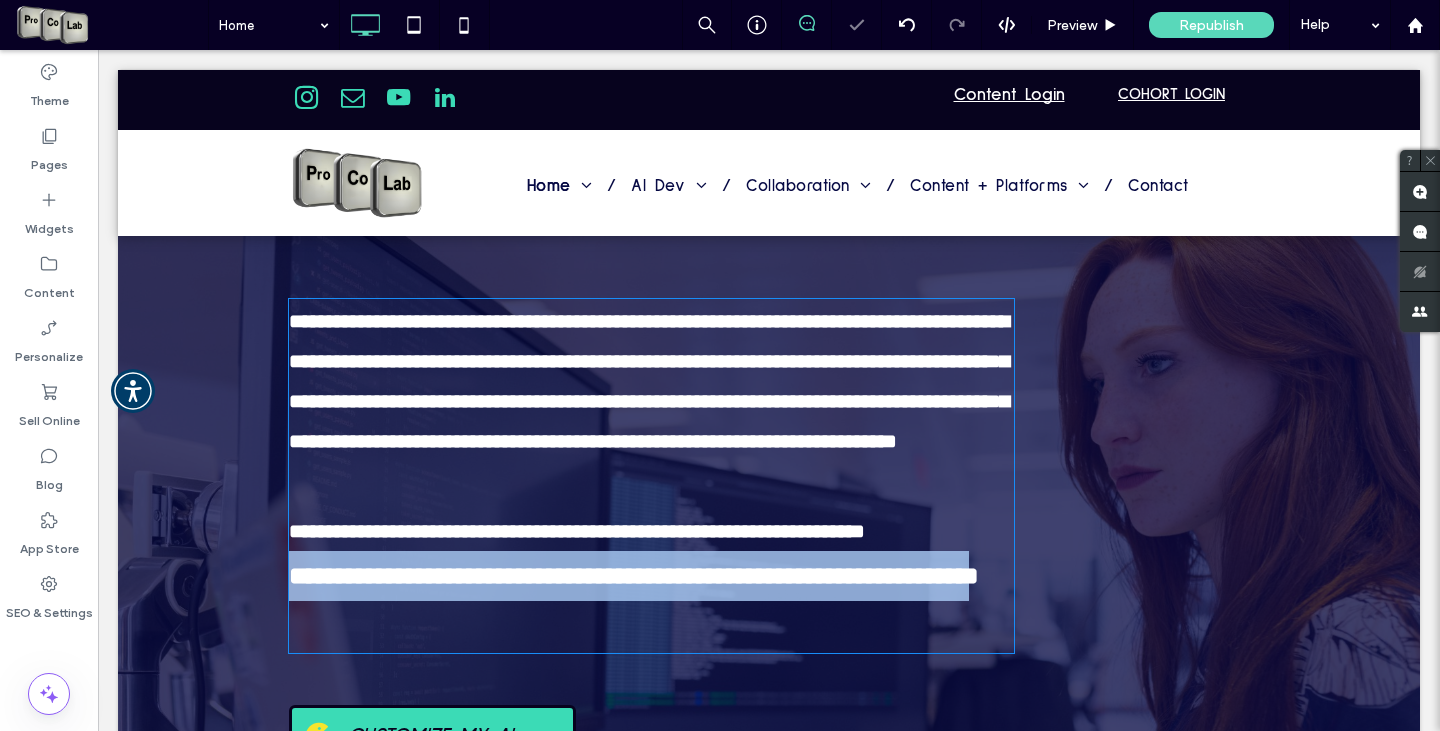 scroll, scrollTop: 130, scrollLeft: 0, axis: vertical 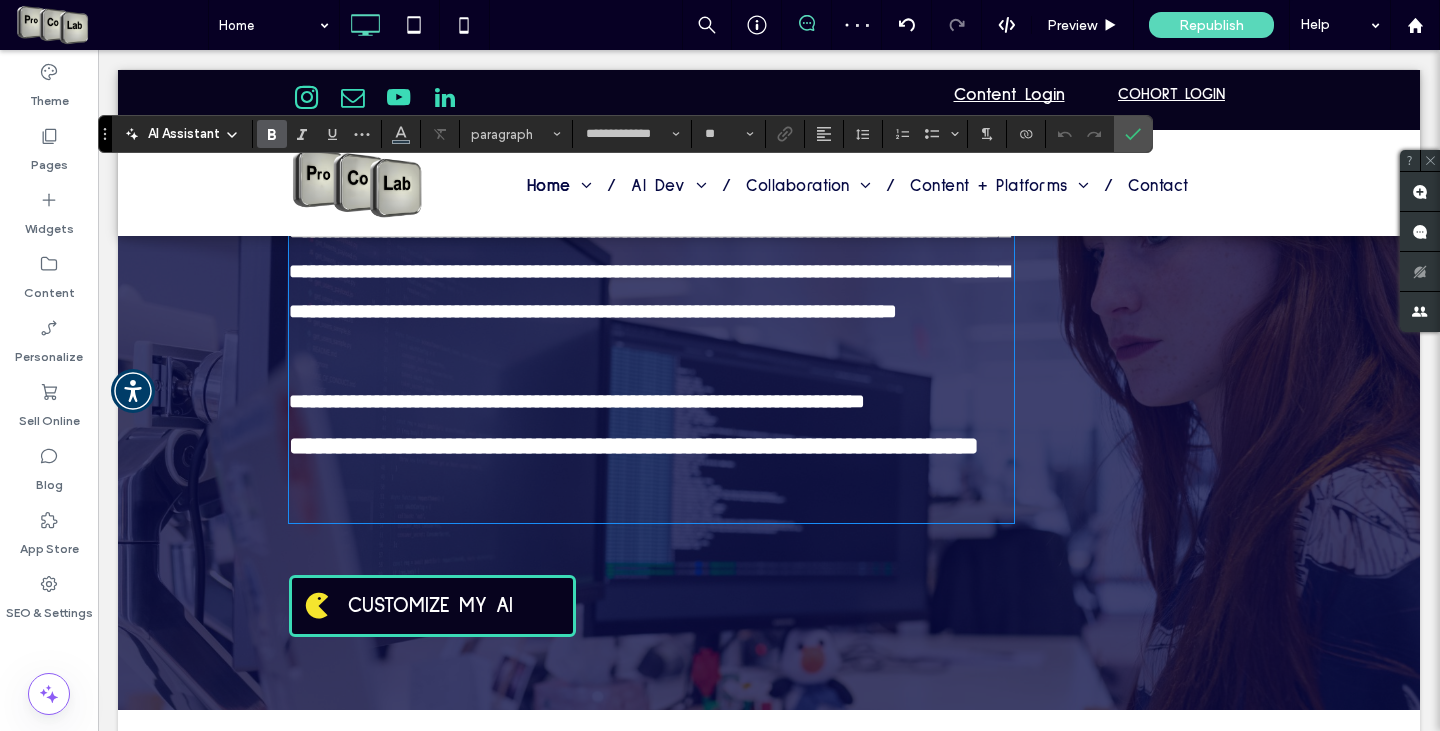click at bounding box center (651, 496) 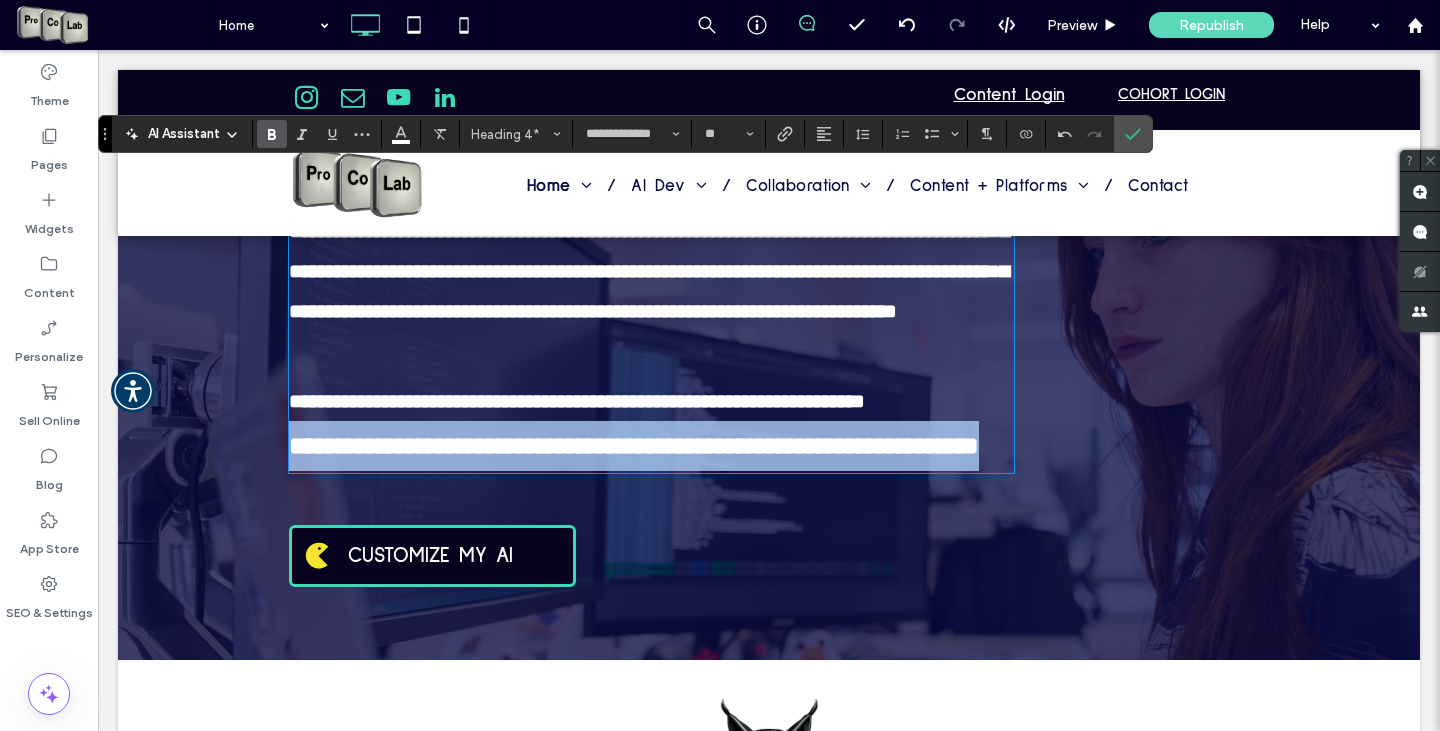 drag, startPoint x: 447, startPoint y: 526, endPoint x: 283, endPoint y: 489, distance: 168.12198 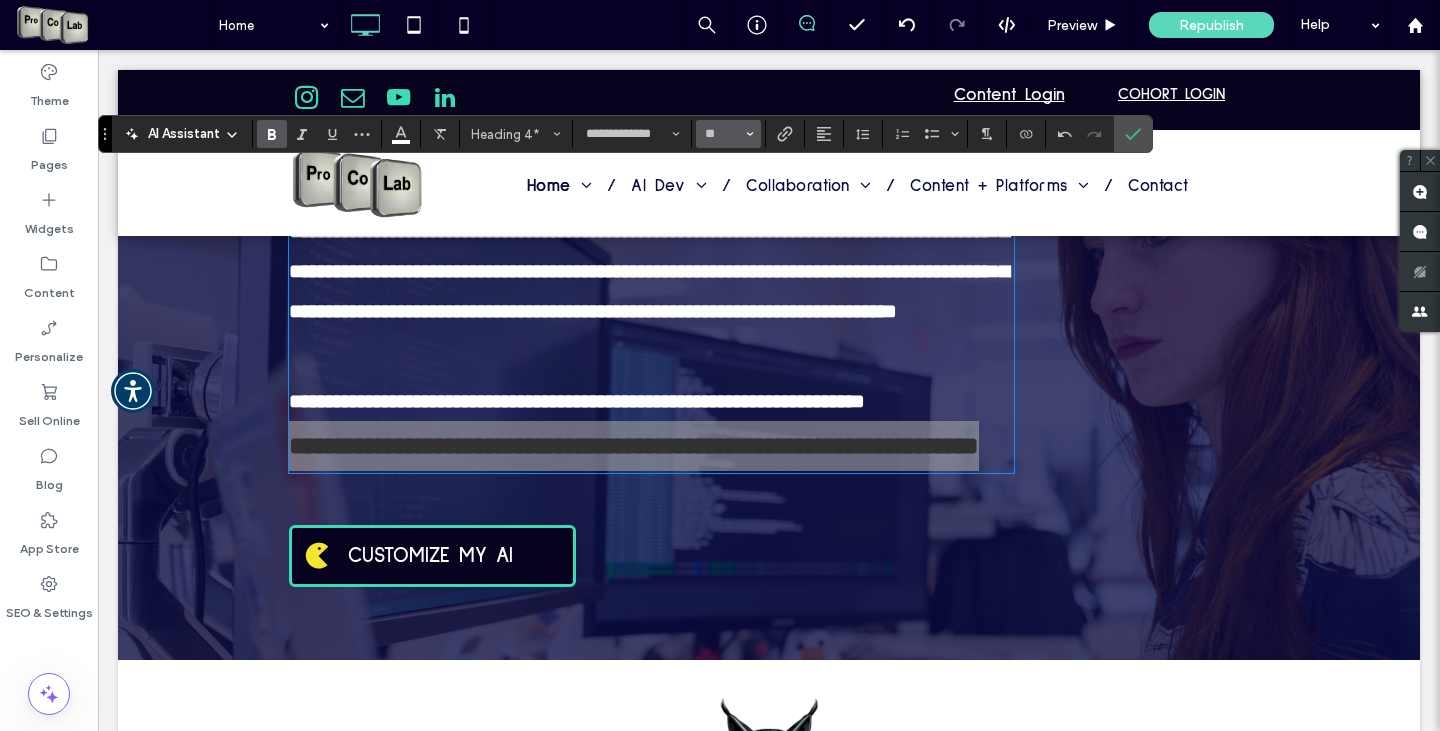 click on "**" at bounding box center [728, 134] 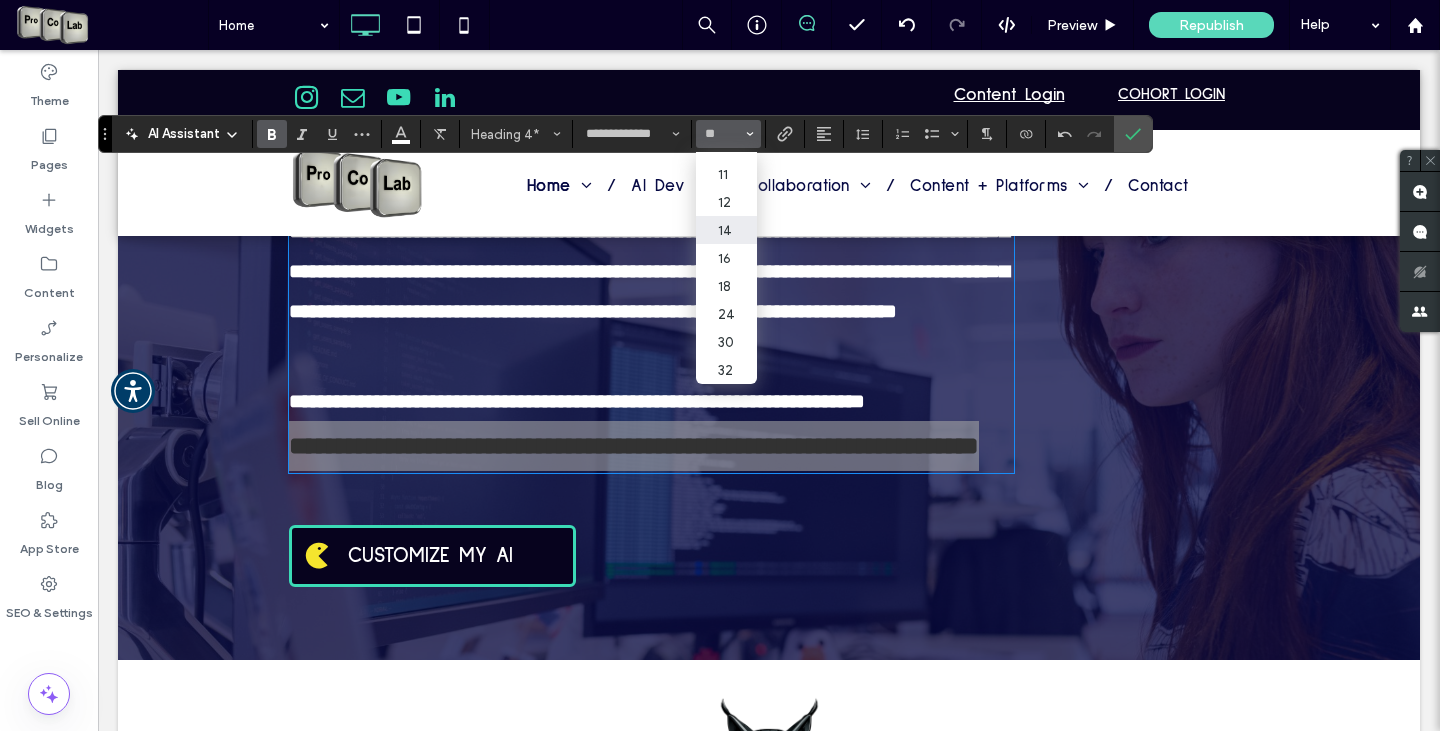 scroll, scrollTop: 100, scrollLeft: 0, axis: vertical 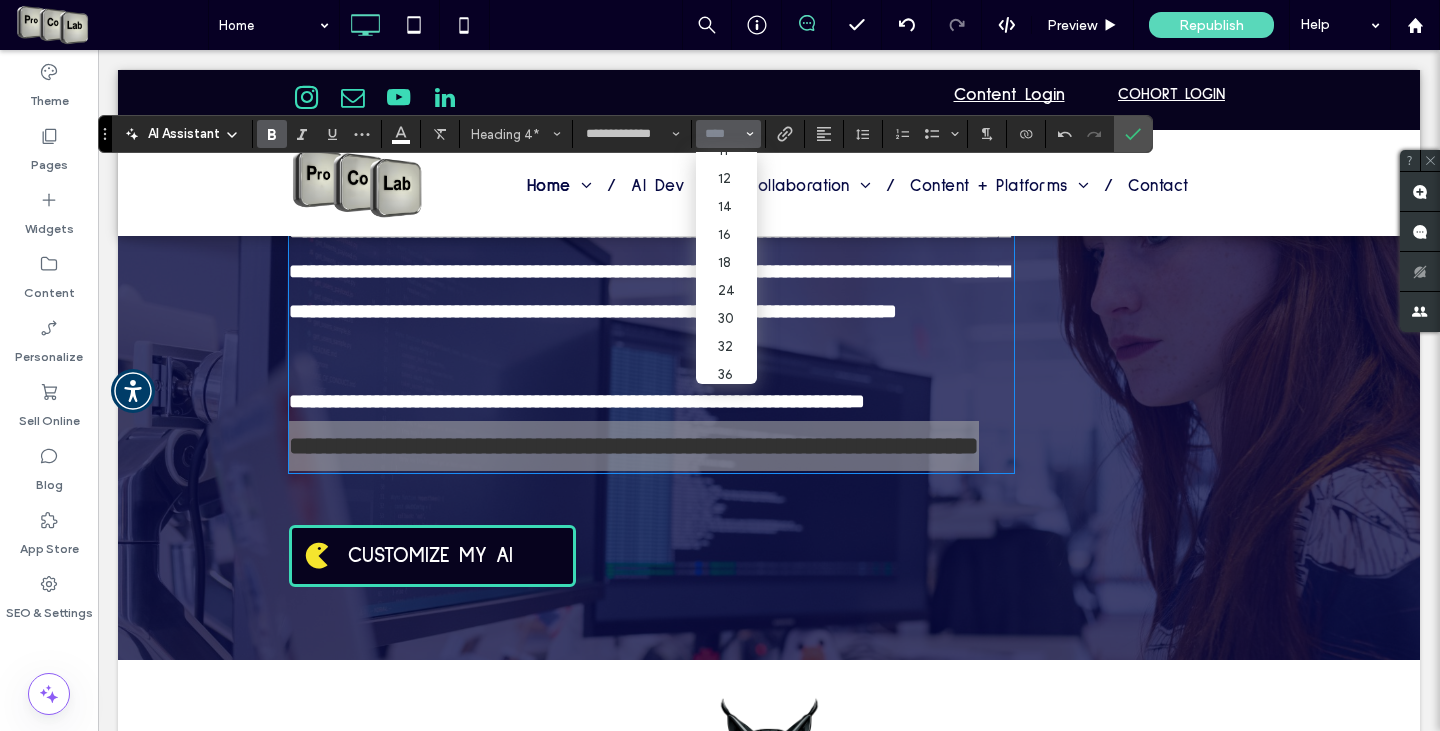 click at bounding box center [722, 134] 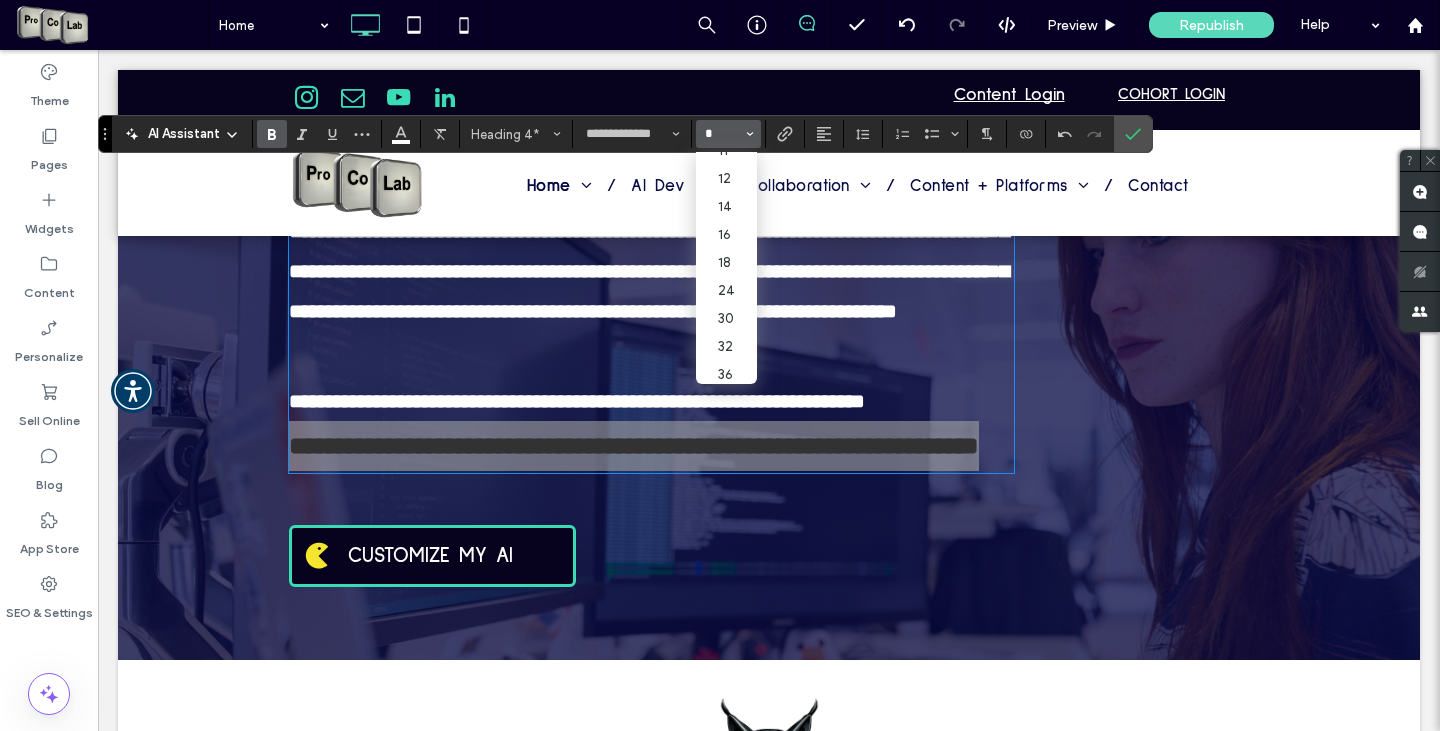 scroll, scrollTop: 0, scrollLeft: 0, axis: both 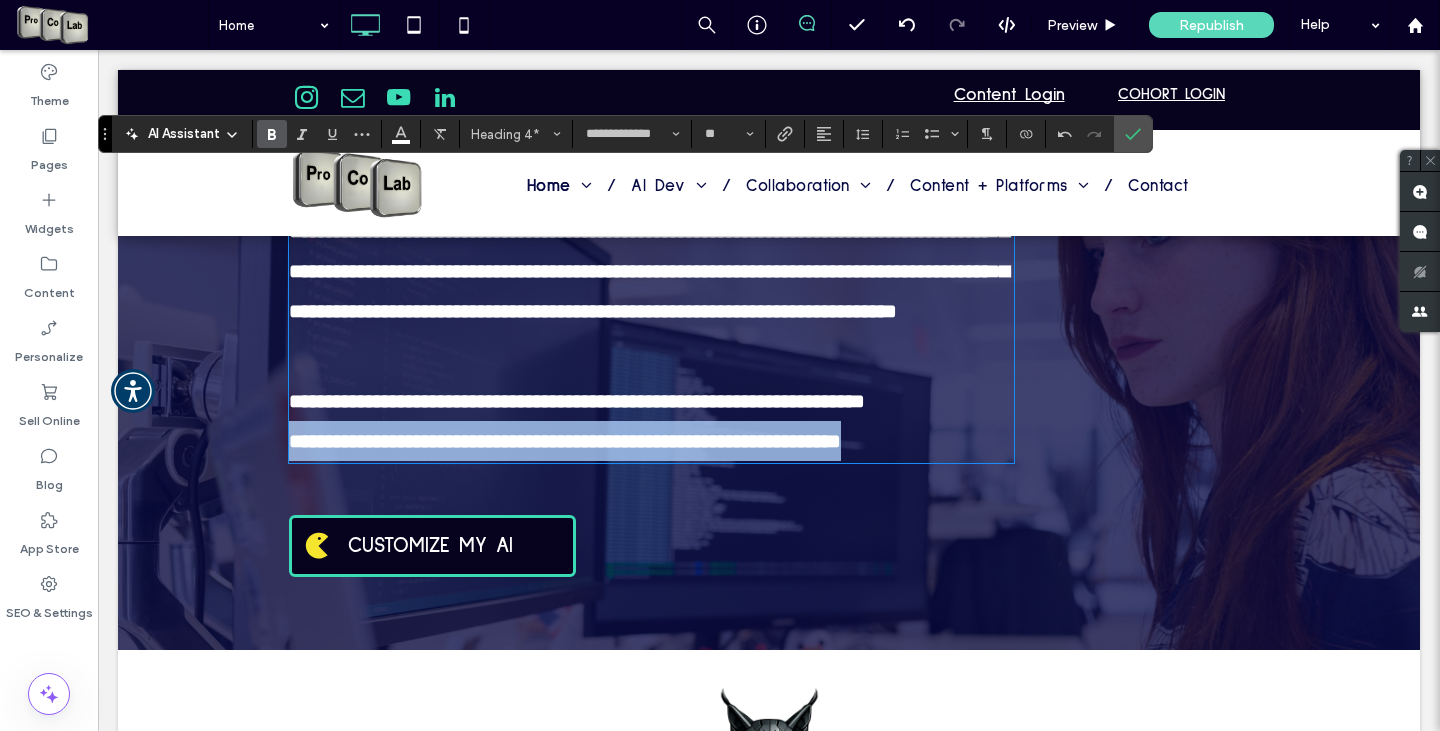 type on "**" 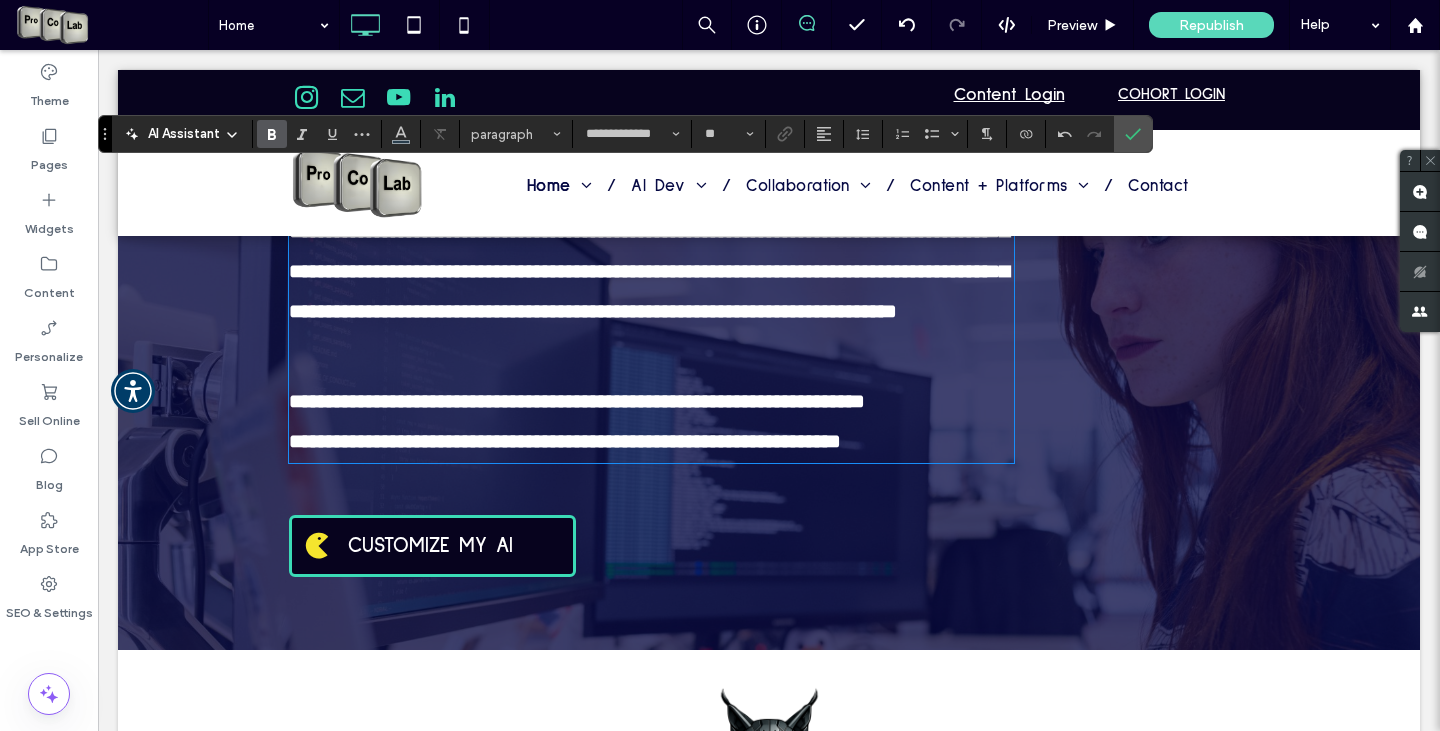 click at bounding box center [651, 356] 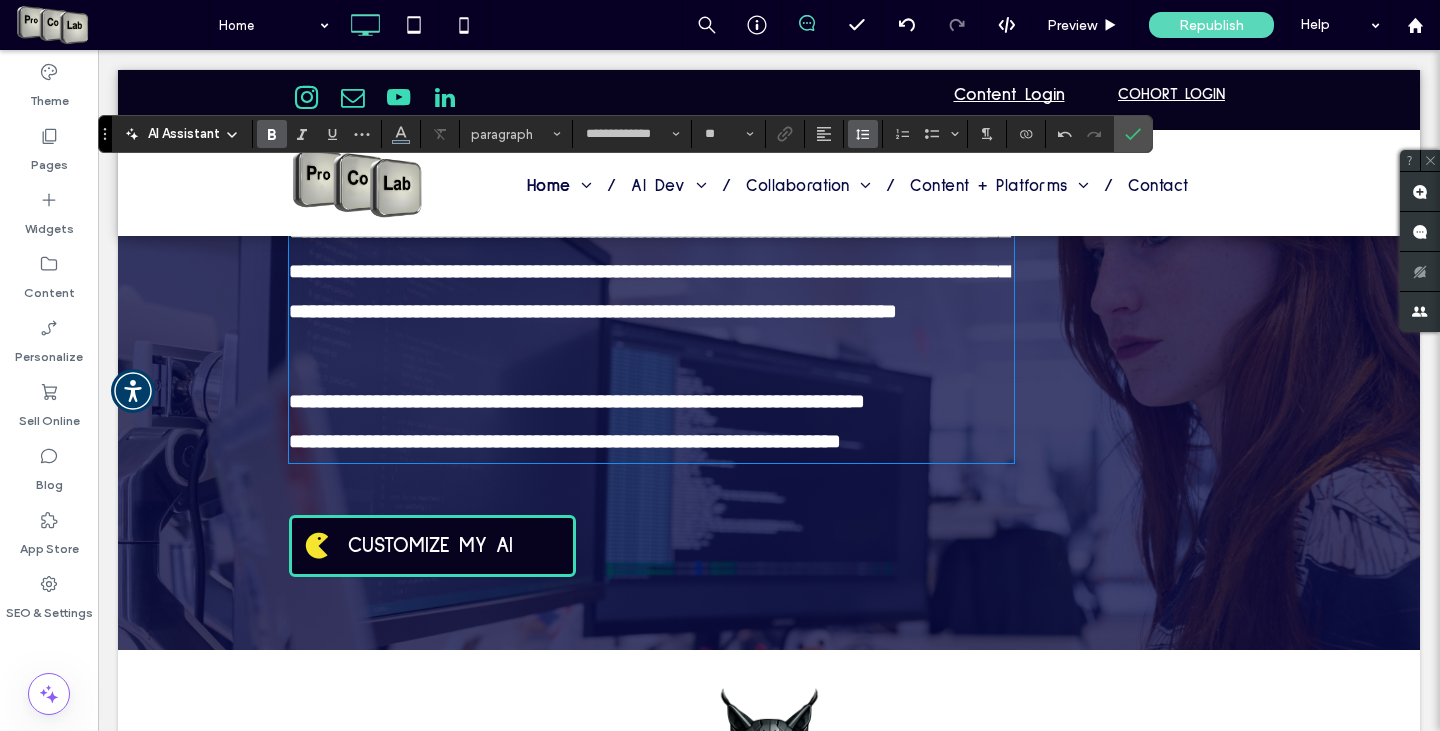 click at bounding box center [863, 134] 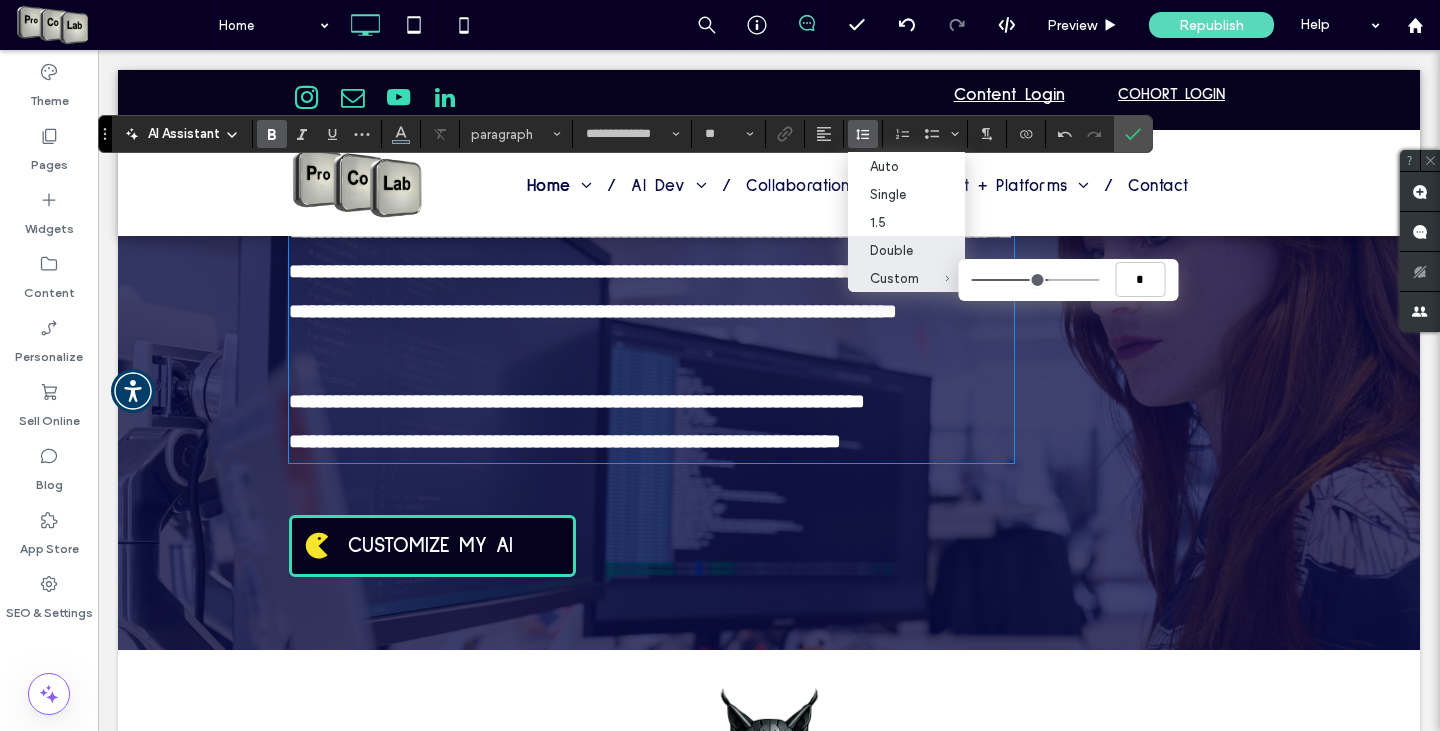 type on "***" 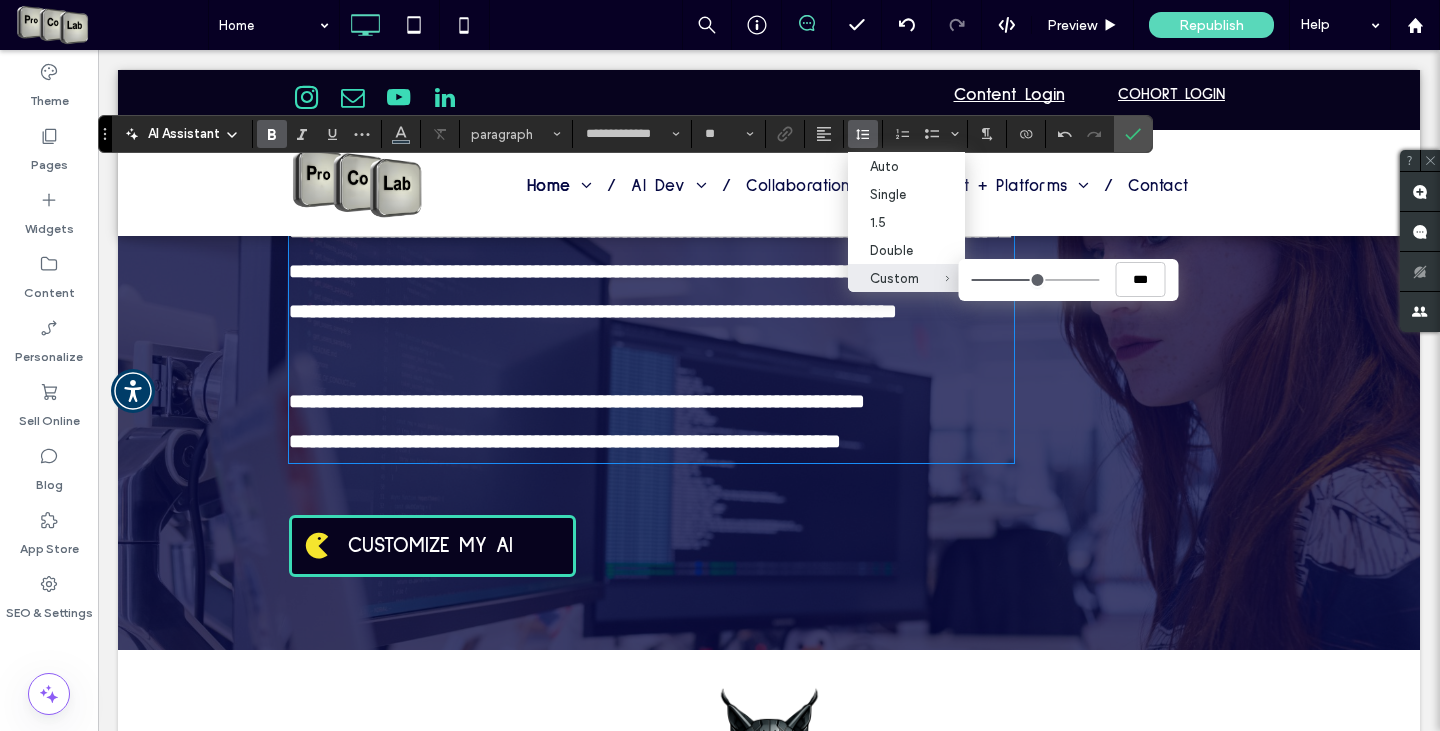 type on "***" 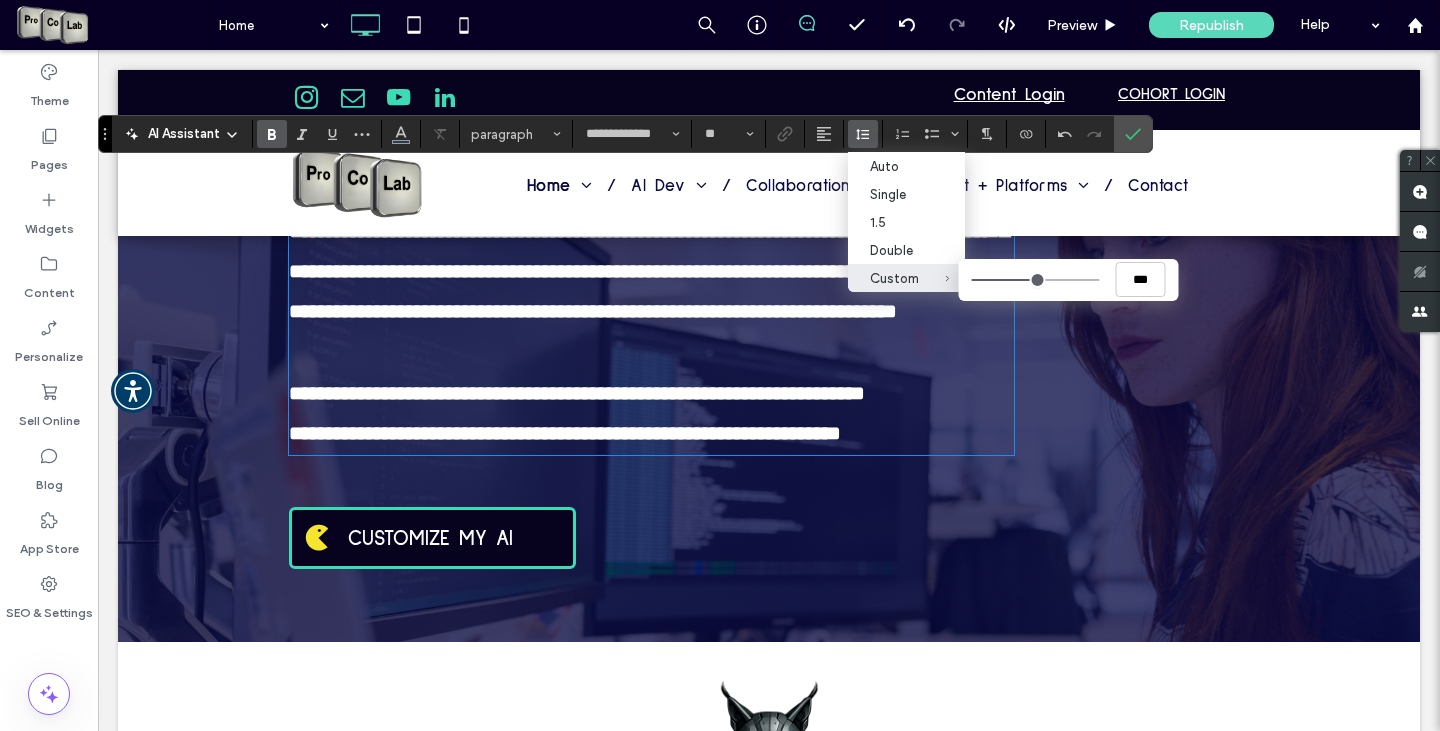 type on "***" 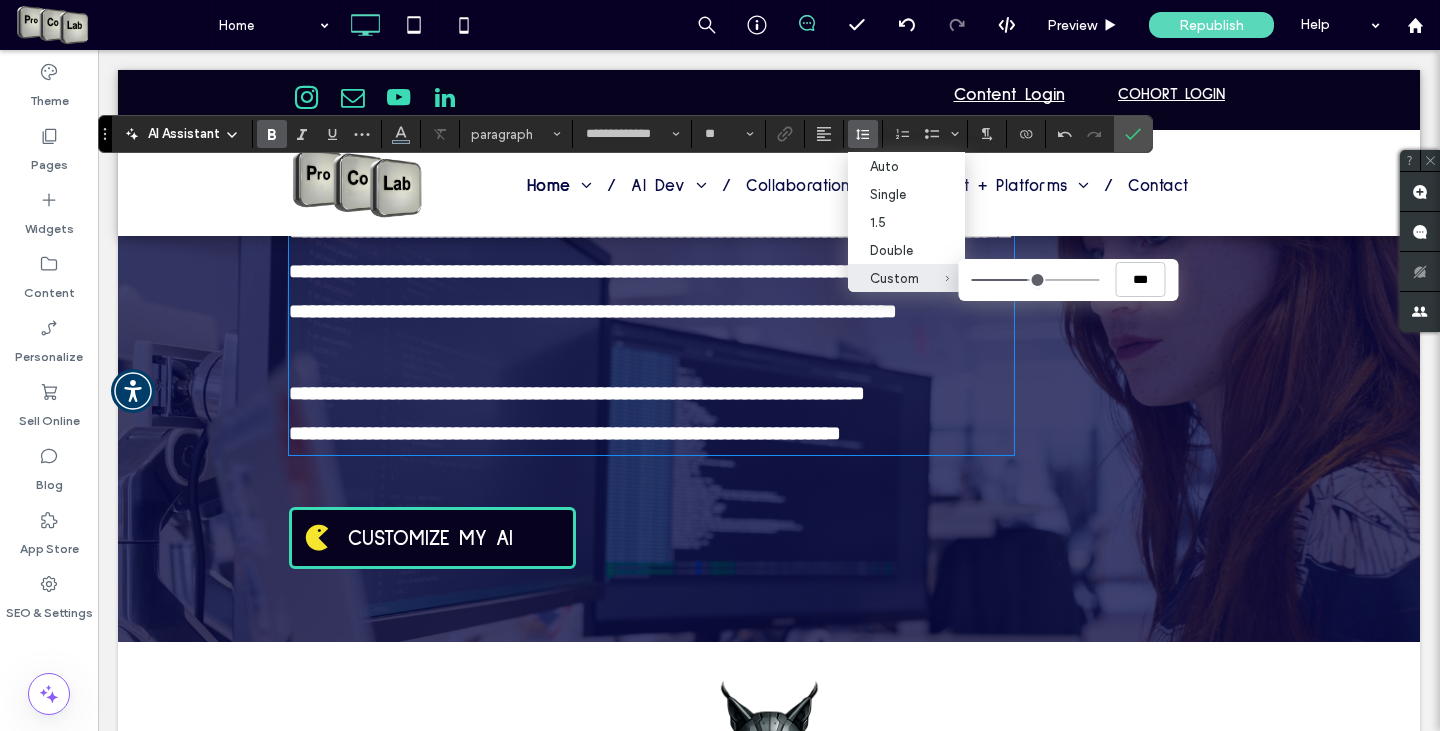 type on "***" 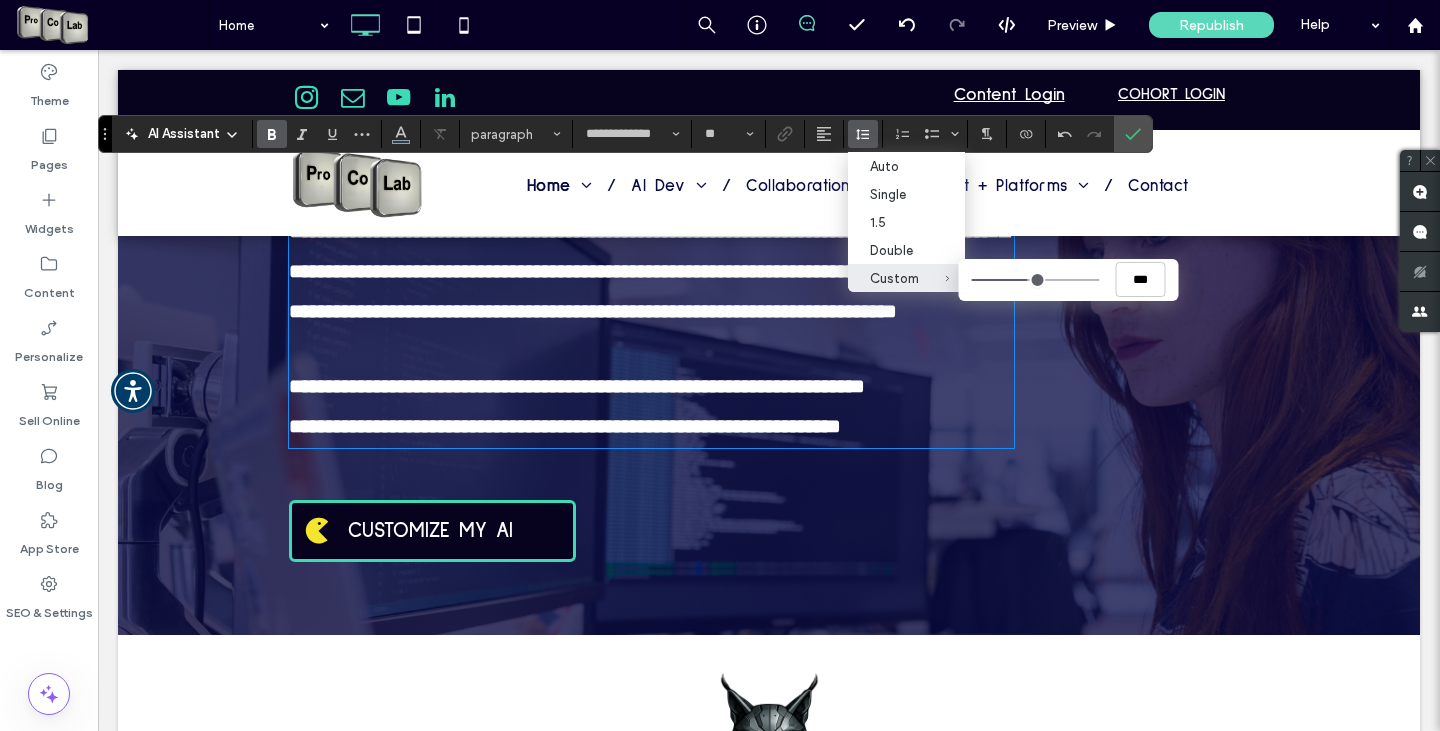 type on "***" 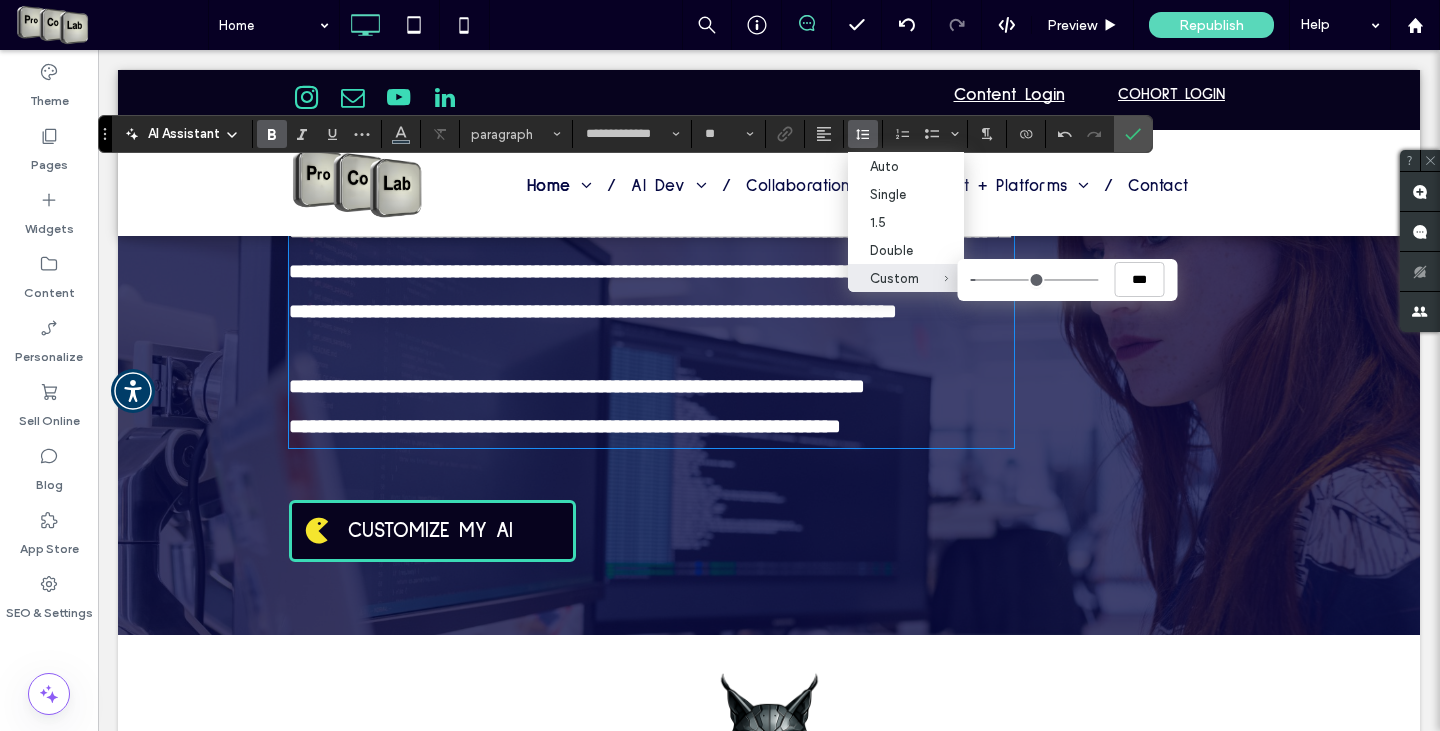 type on "***" 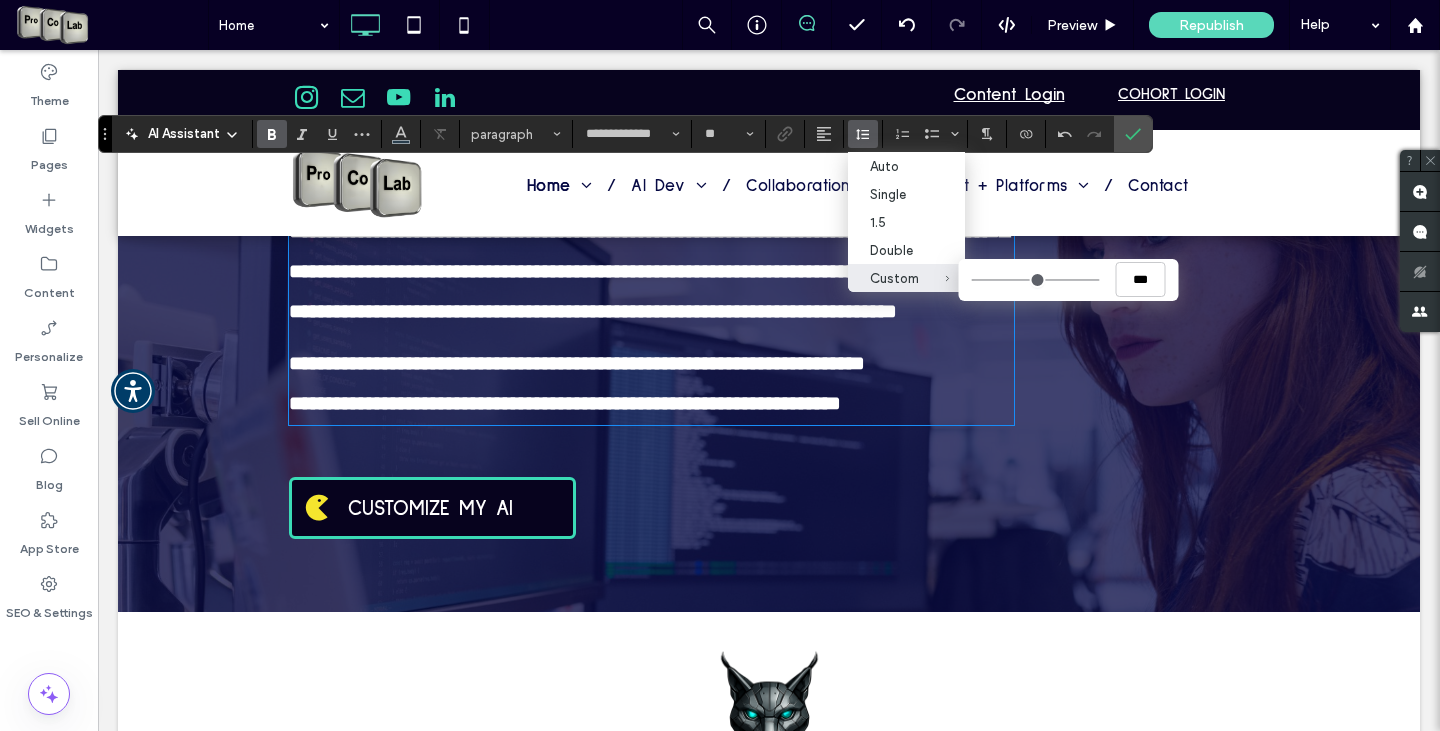 drag, startPoint x: 1043, startPoint y: 281, endPoint x: 952, endPoint y: 274, distance: 91.26884 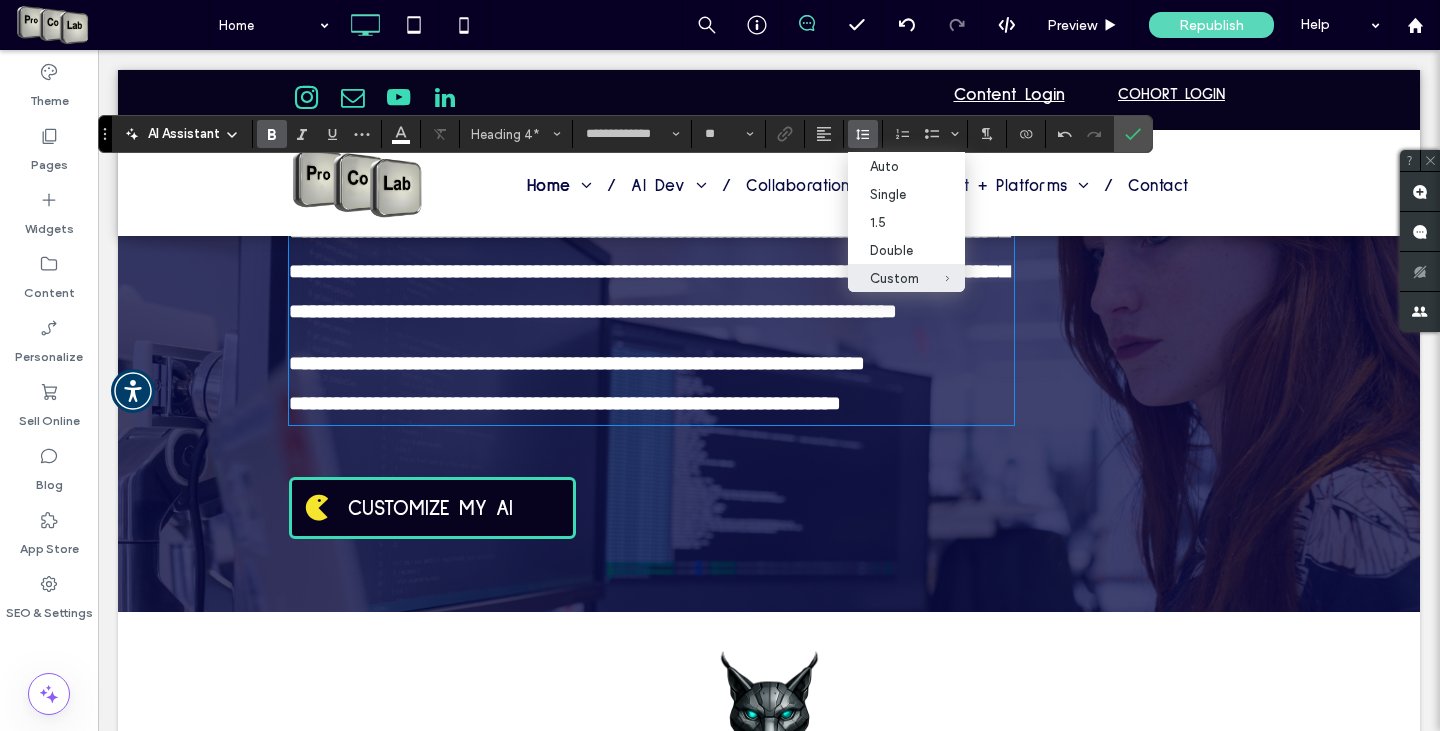 click on "**********" at bounding box center (651, 363) 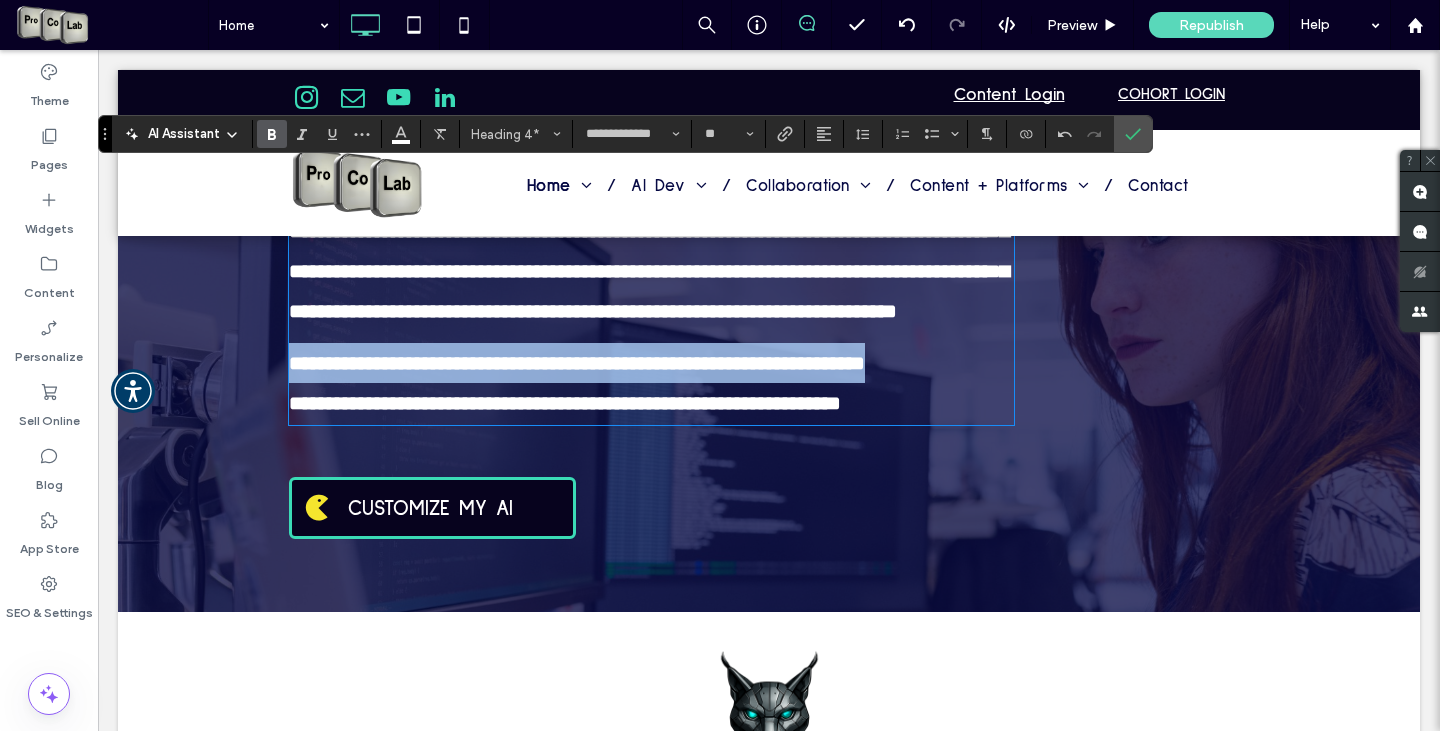 drag, startPoint x: 284, startPoint y: 402, endPoint x: 975, endPoint y: 402, distance: 691 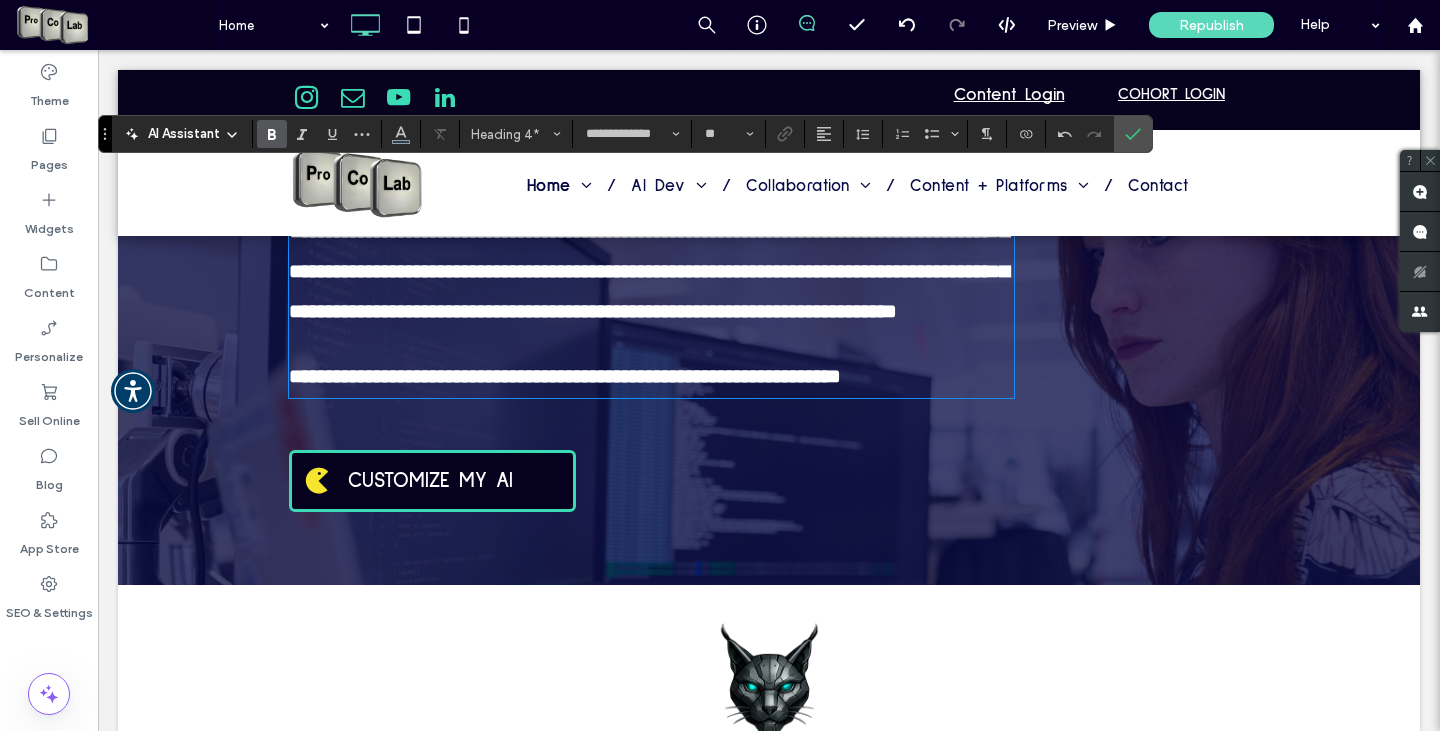 type on "**" 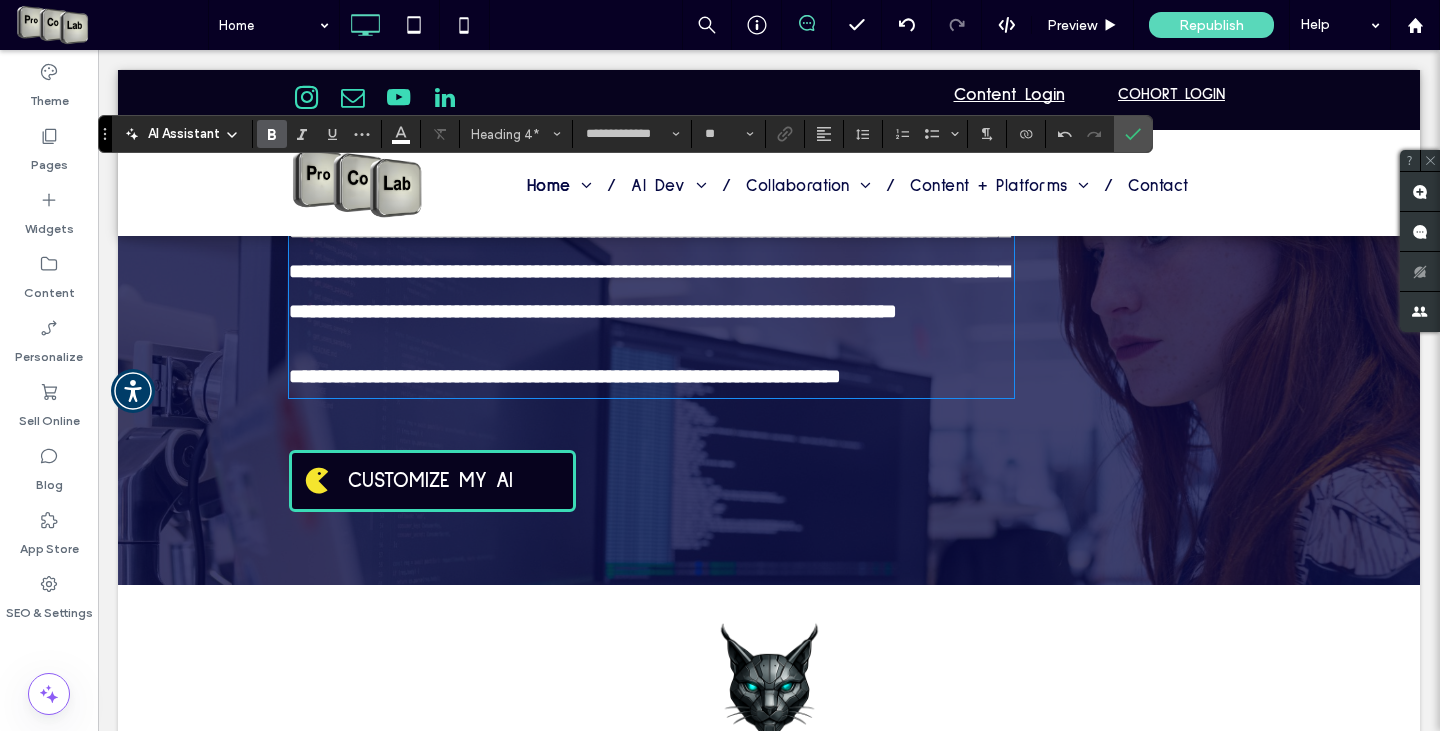 click on "**********" at bounding box center (651, 376) 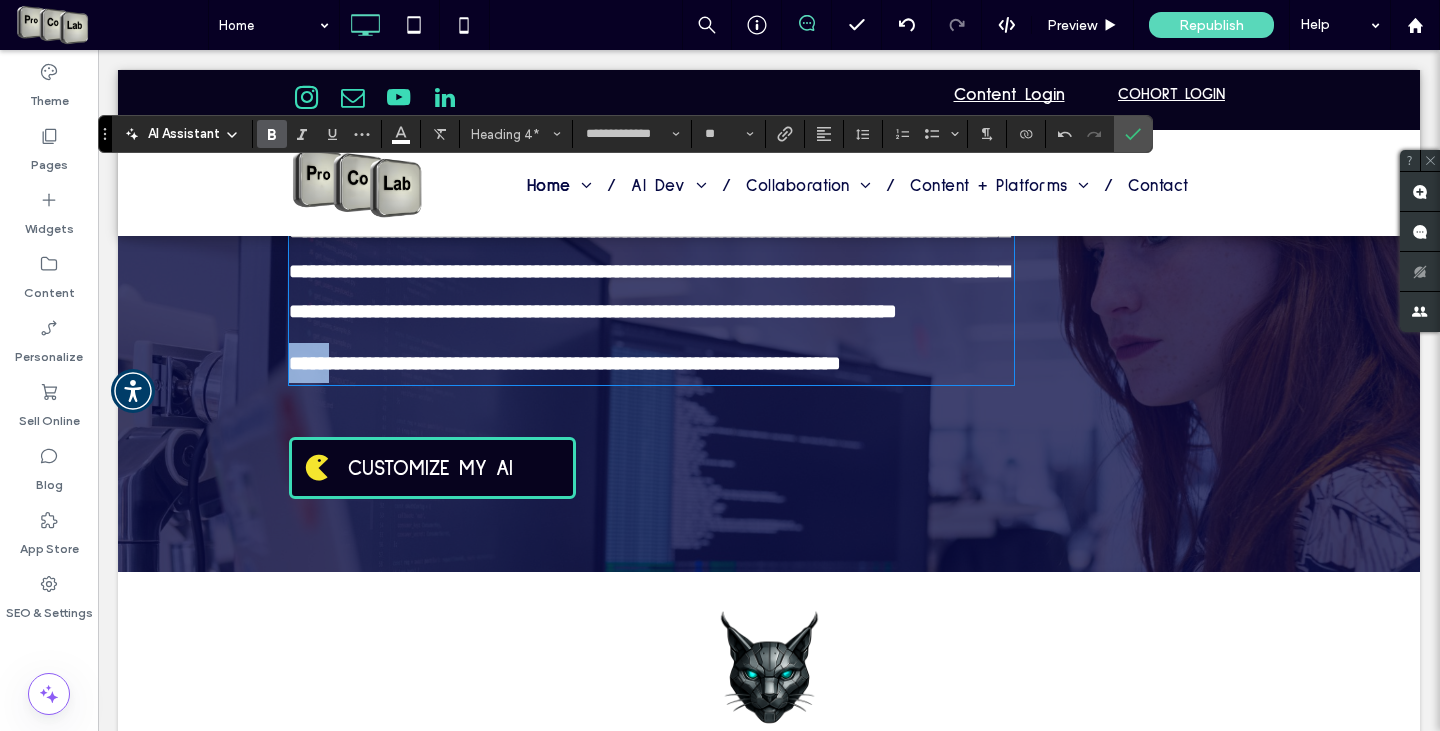 click on "**********" at bounding box center [651, 363] 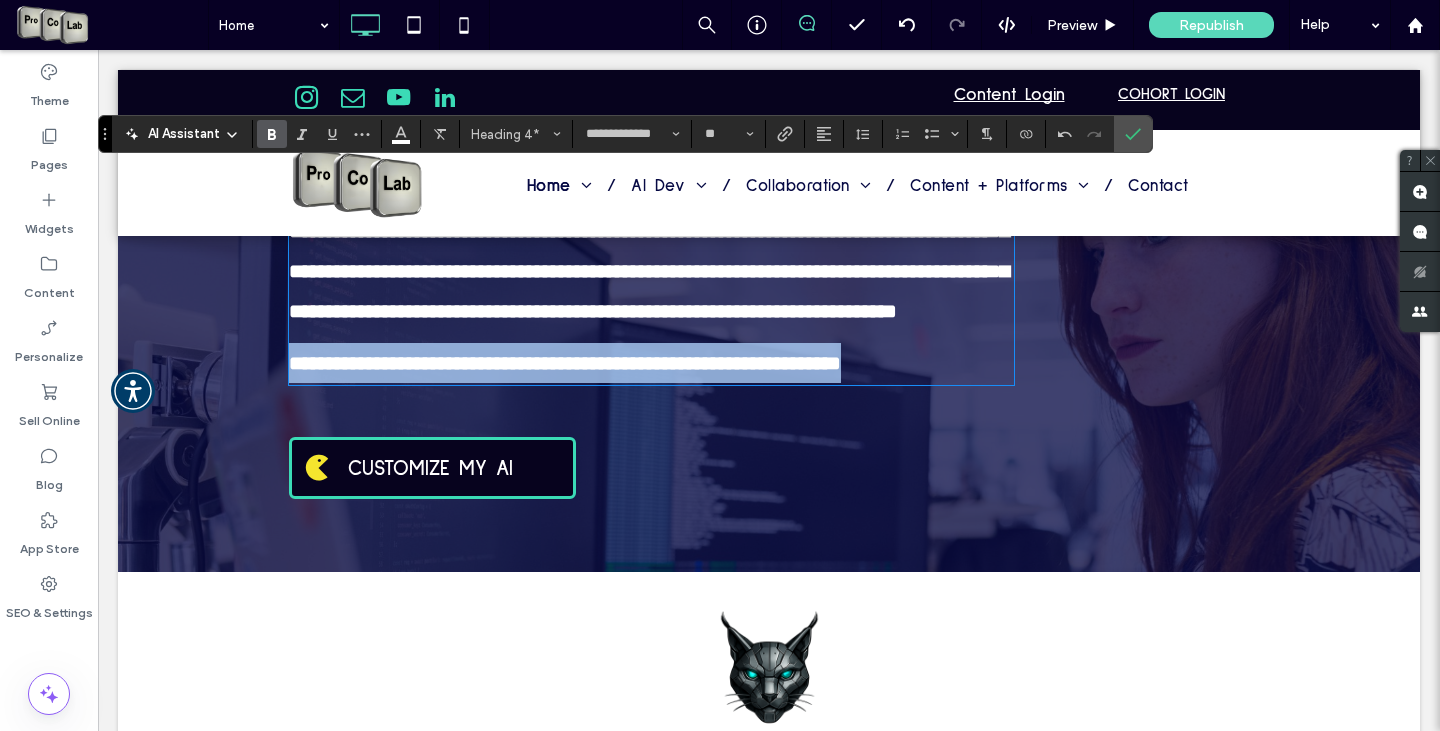 click on "**********" at bounding box center (565, 363) 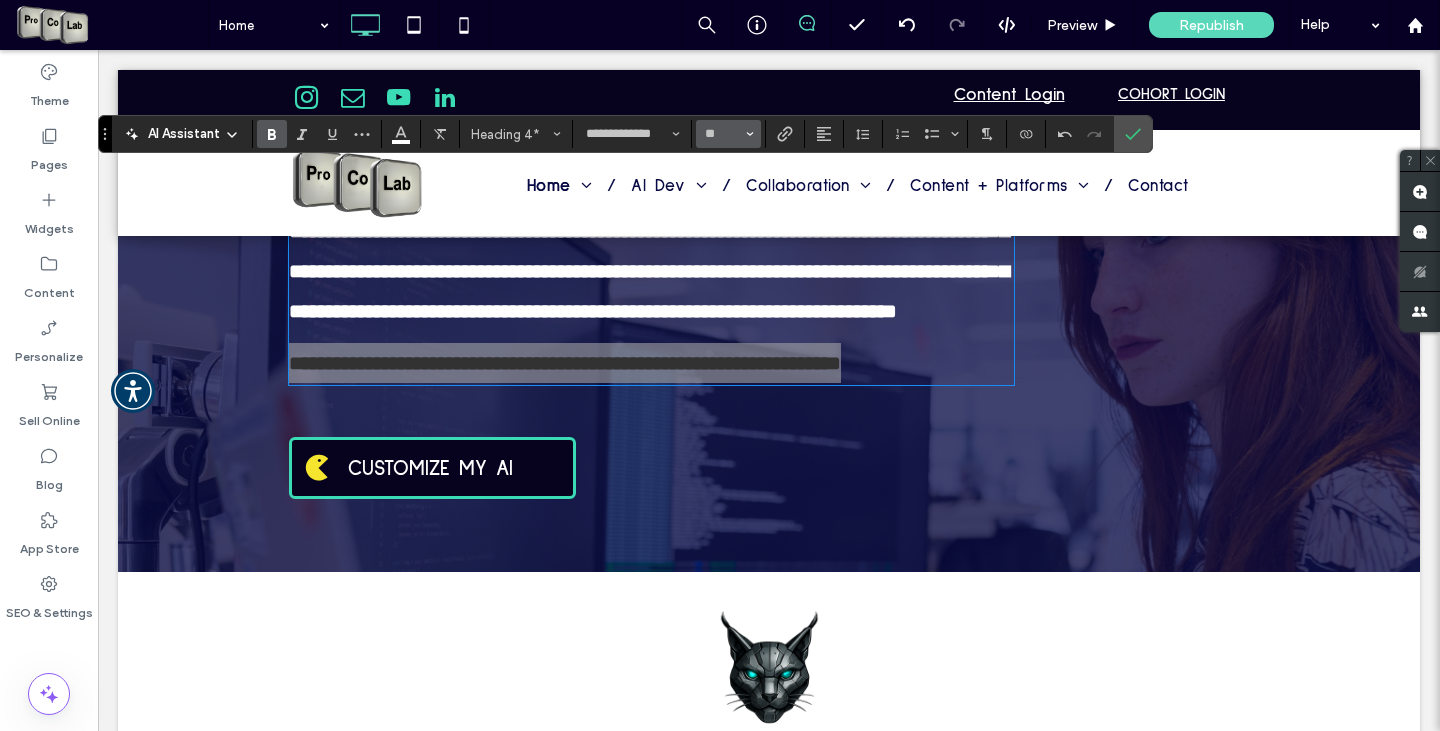 click at bounding box center [750, 134] 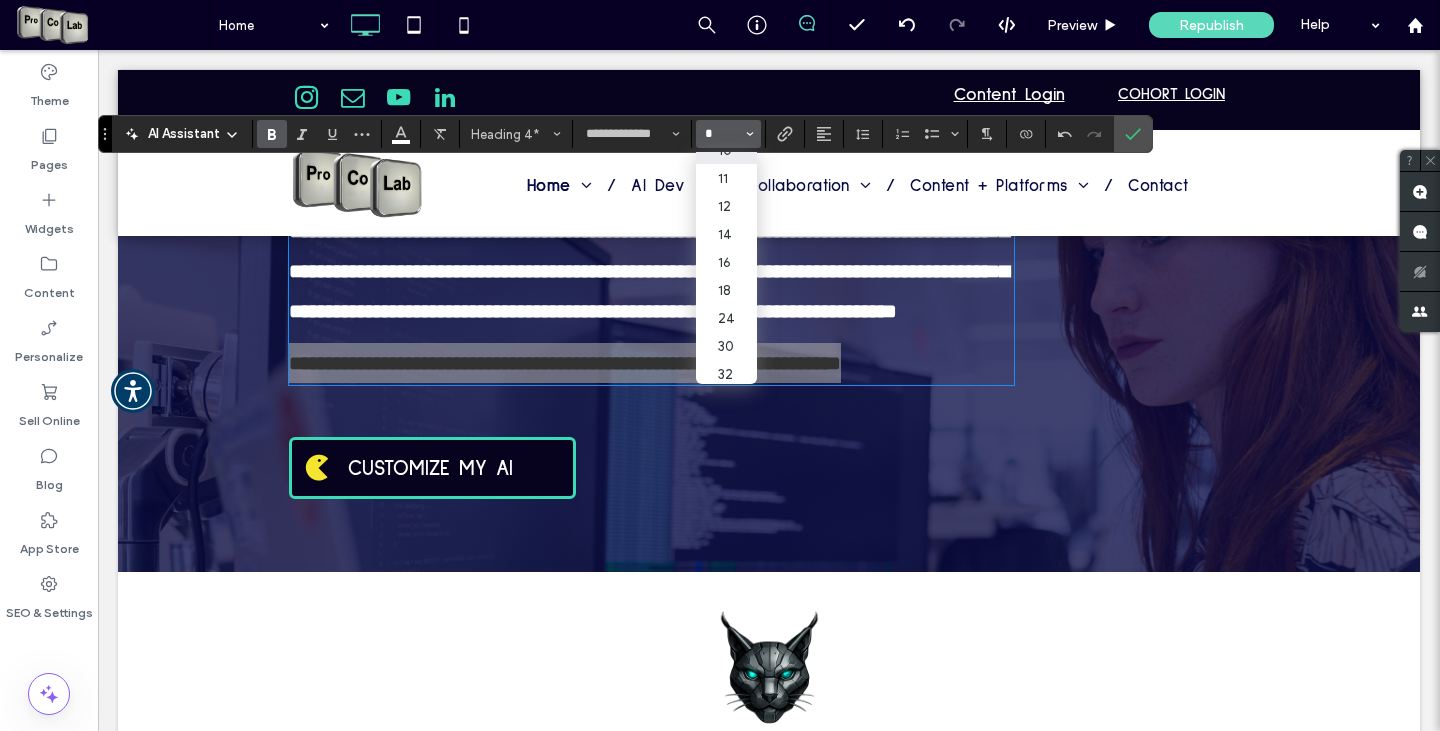 scroll, scrollTop: 0, scrollLeft: 0, axis: both 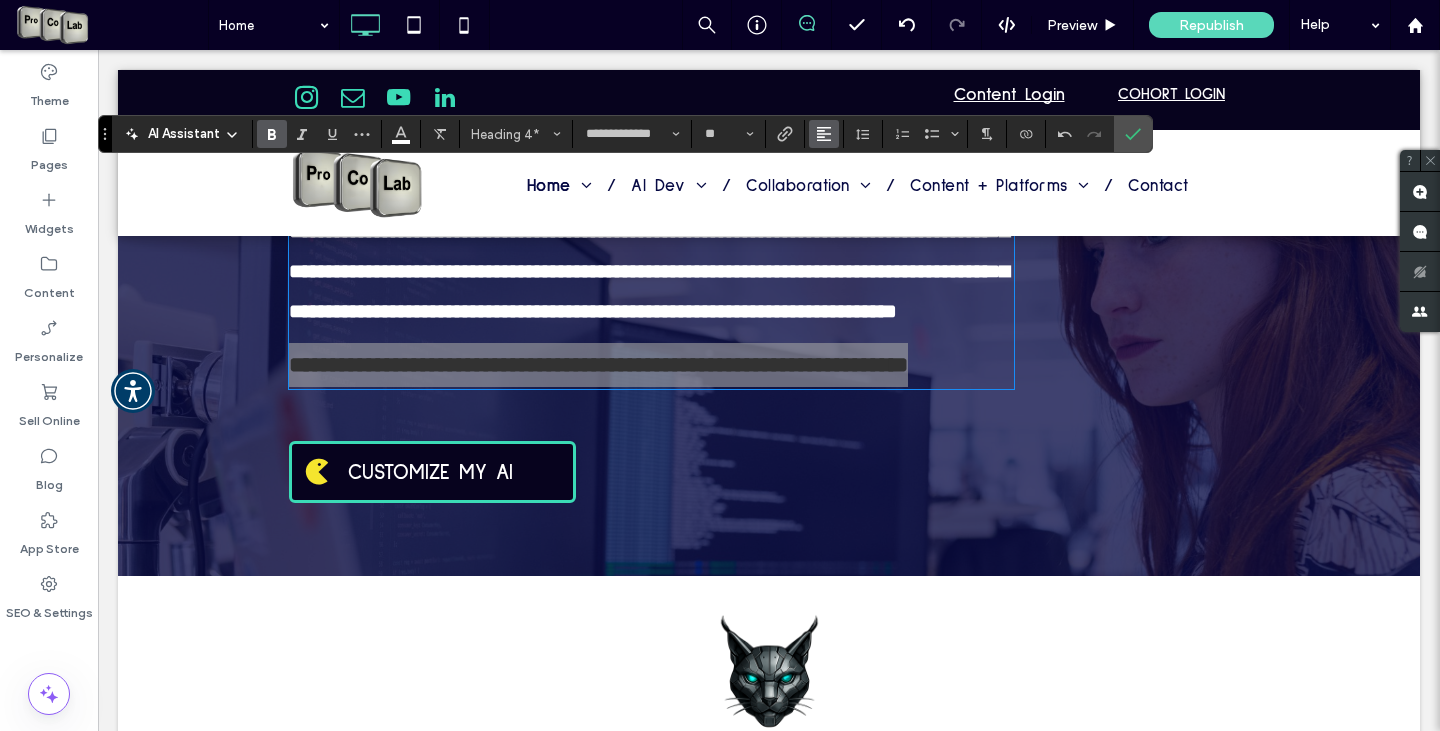 click at bounding box center (824, 134) 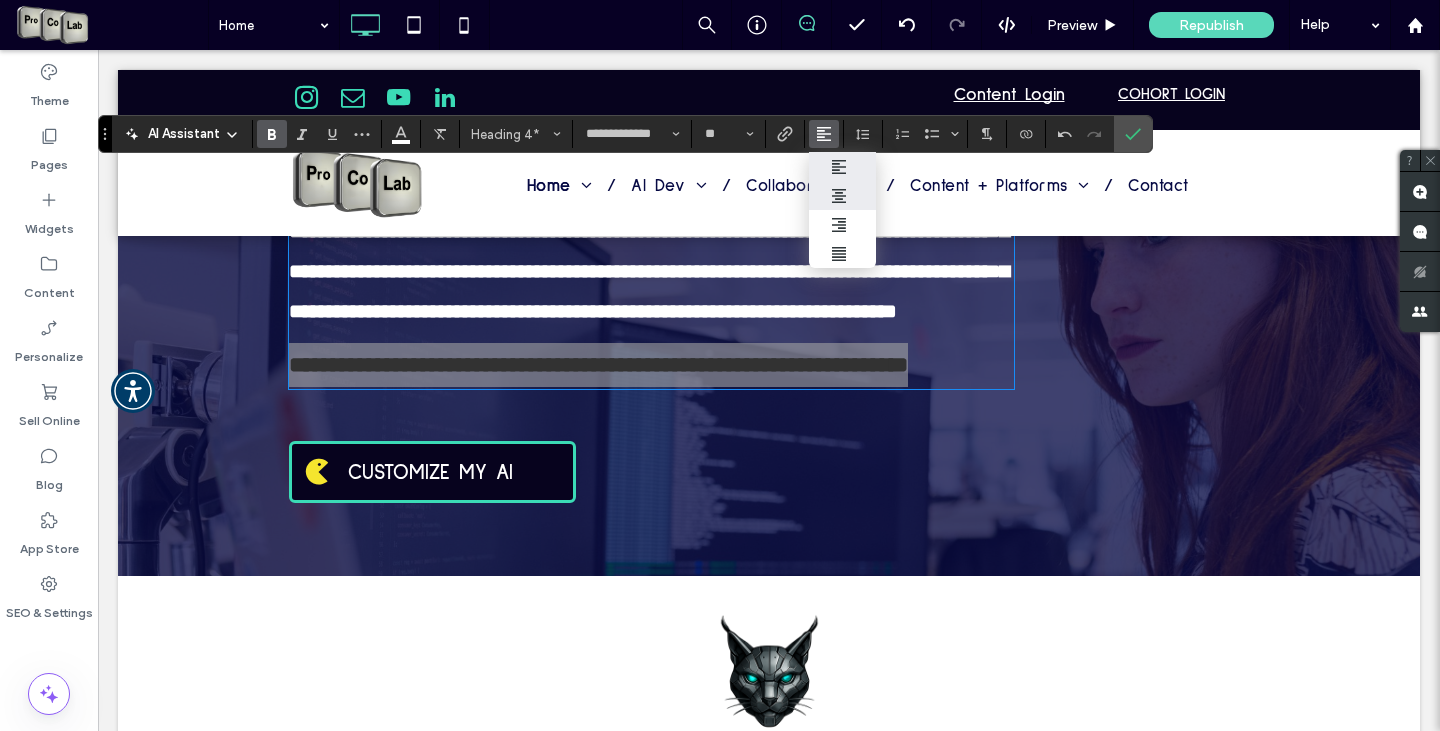 click 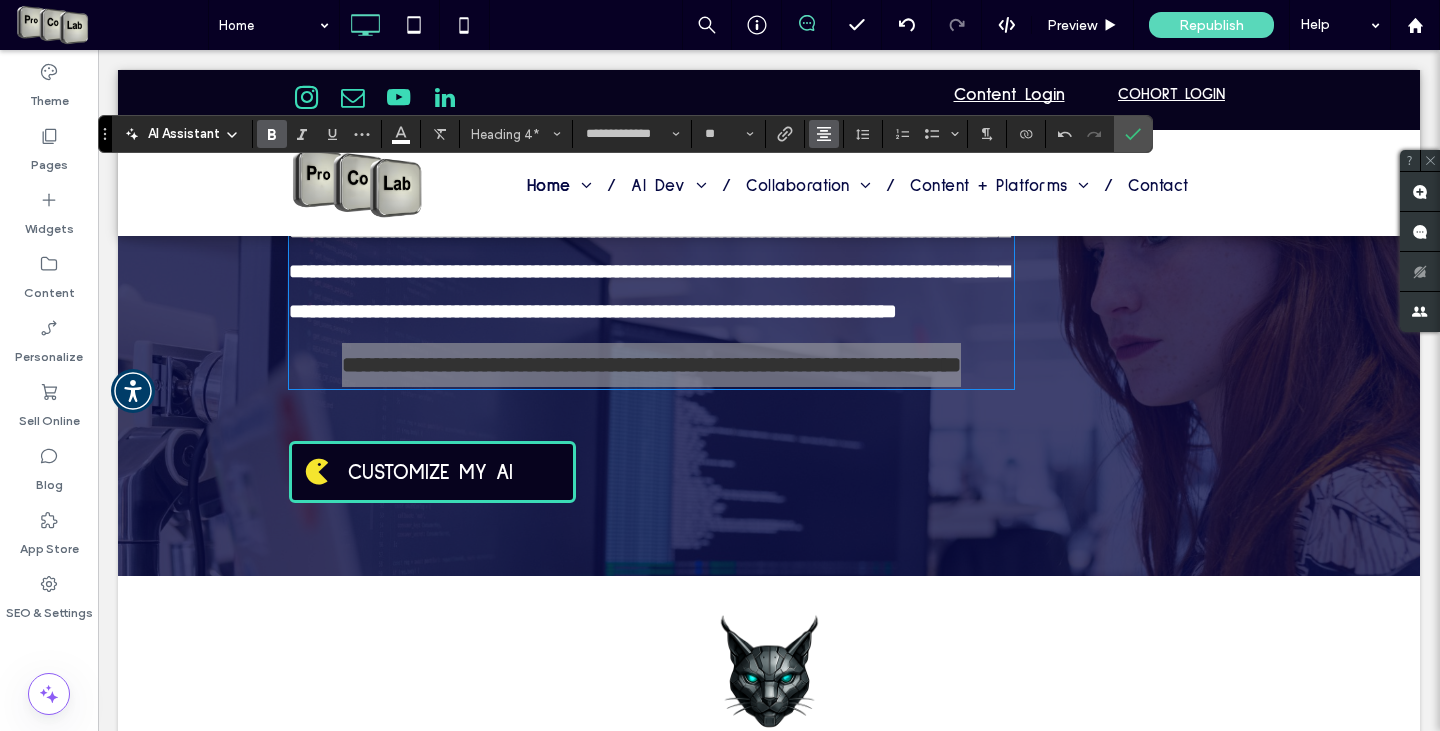 click 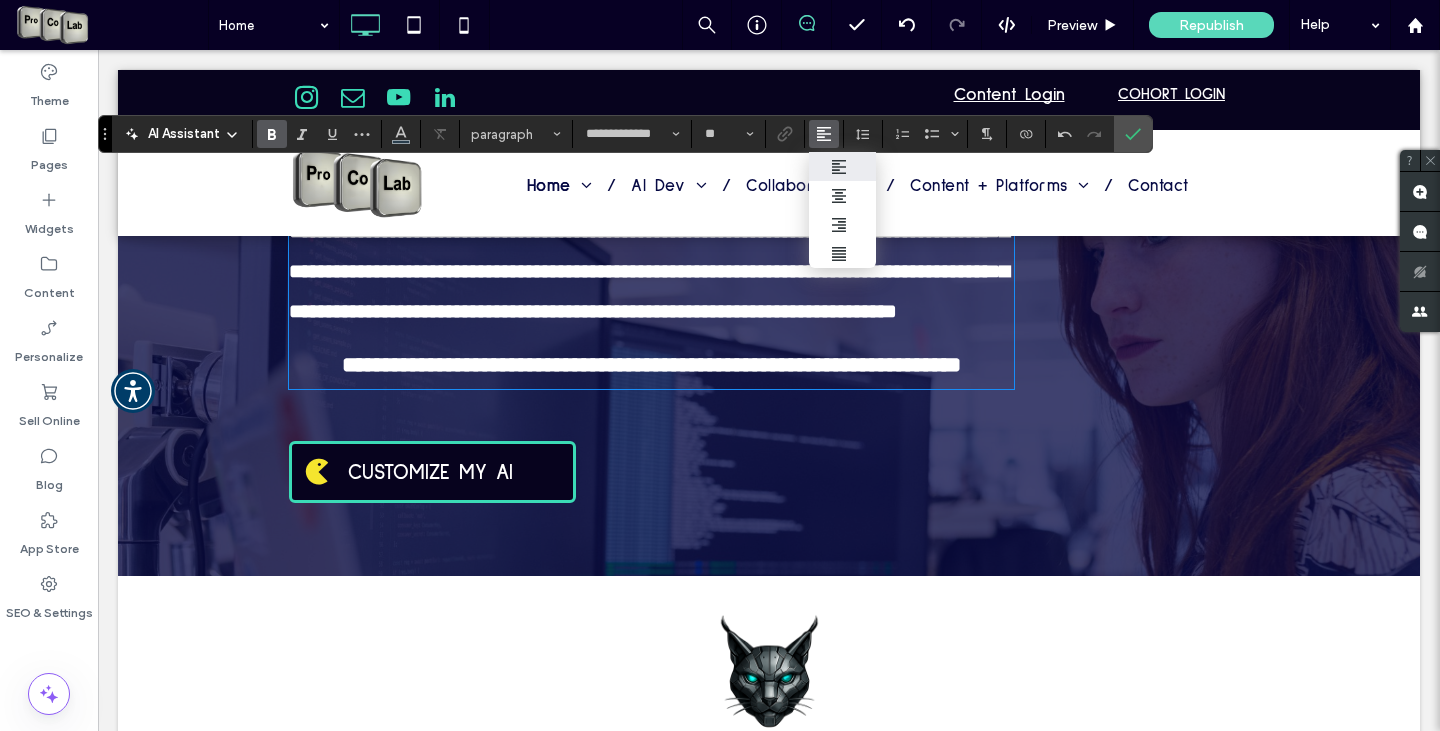 click at bounding box center (651, 337) 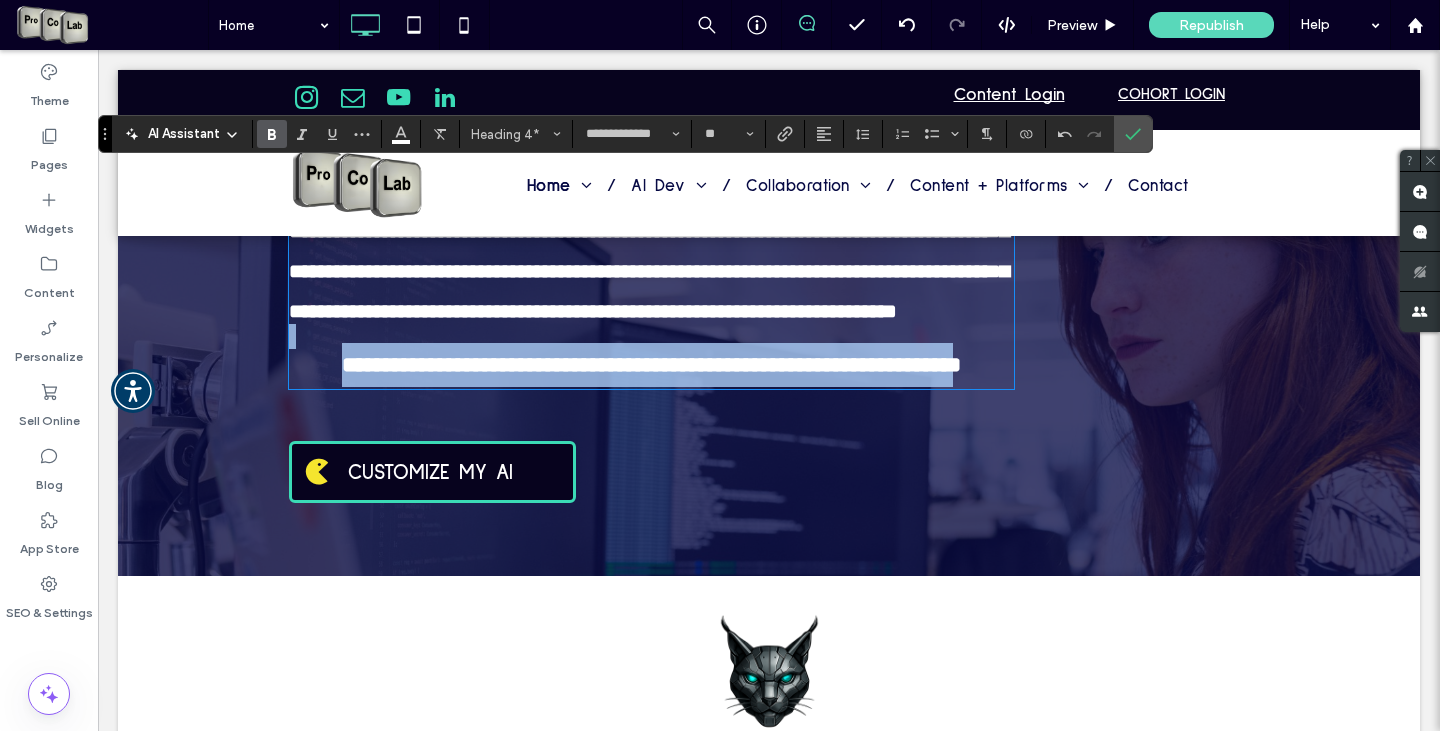 drag, startPoint x: 401, startPoint y: 396, endPoint x: 961, endPoint y: 396, distance: 560 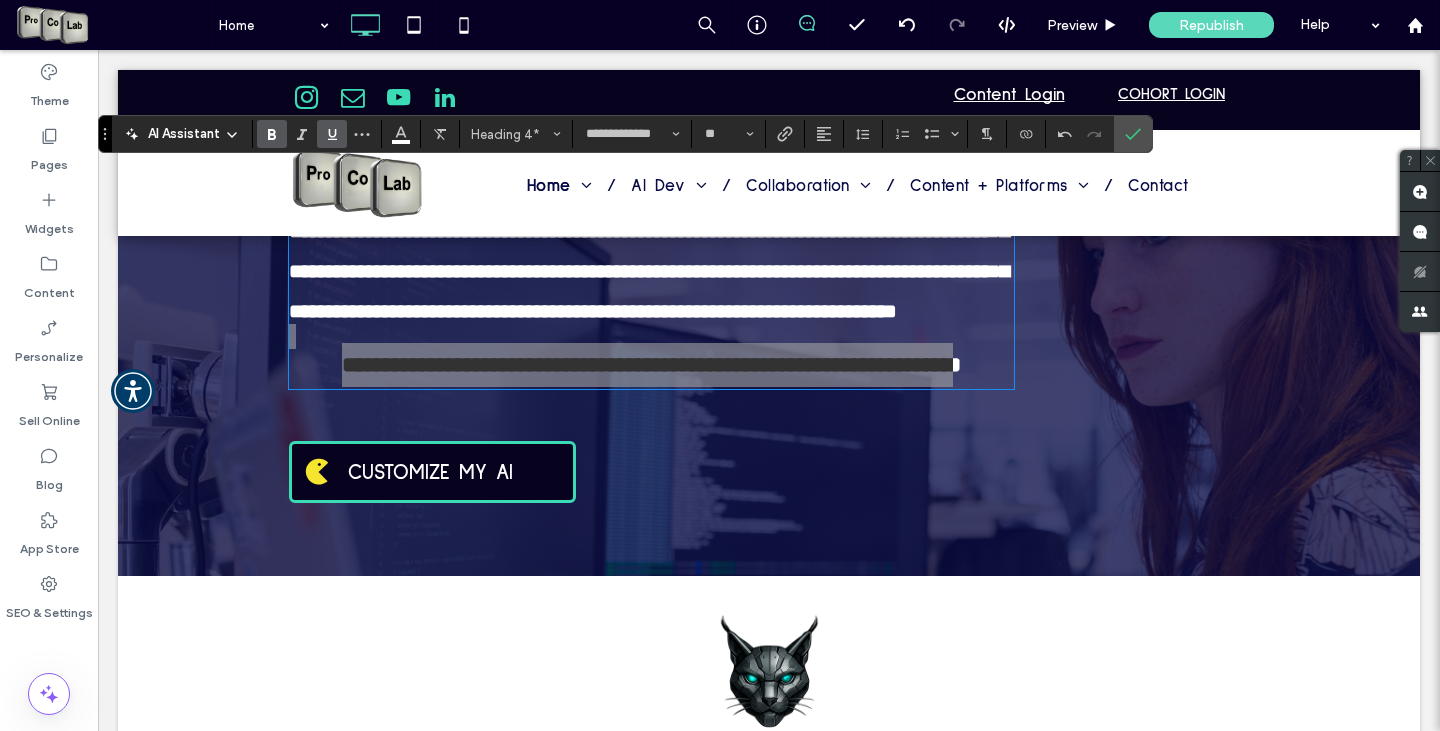 click at bounding box center [332, 134] 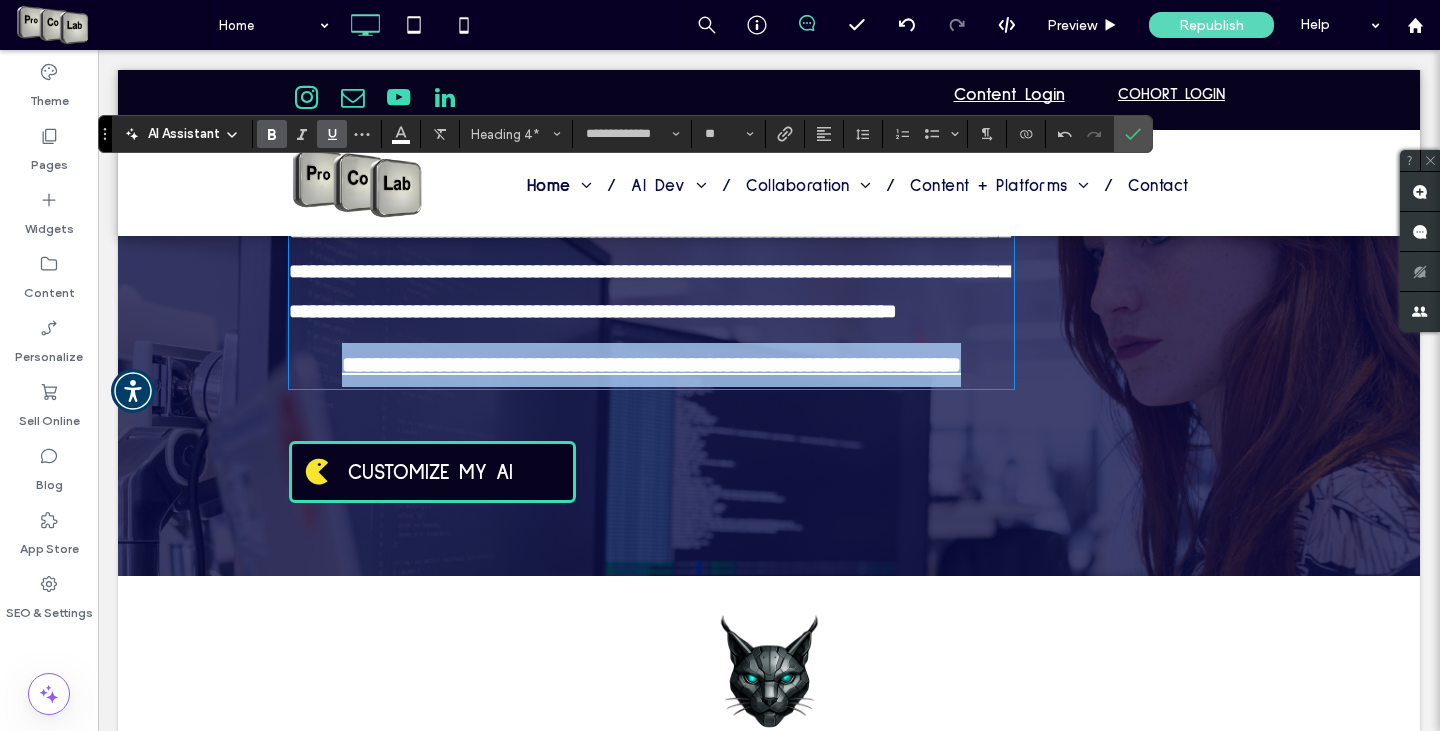 type on "**" 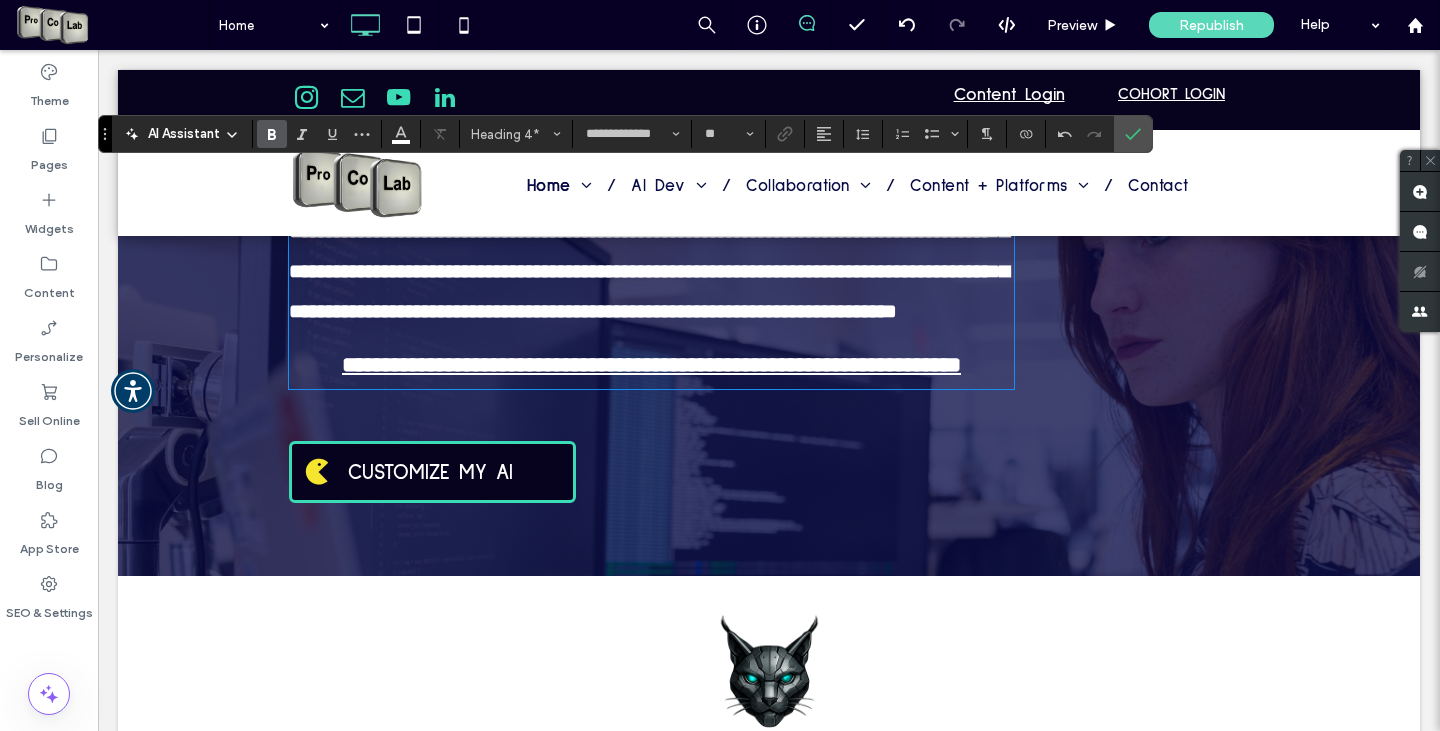 click on "**********" at bounding box center [649, 251] 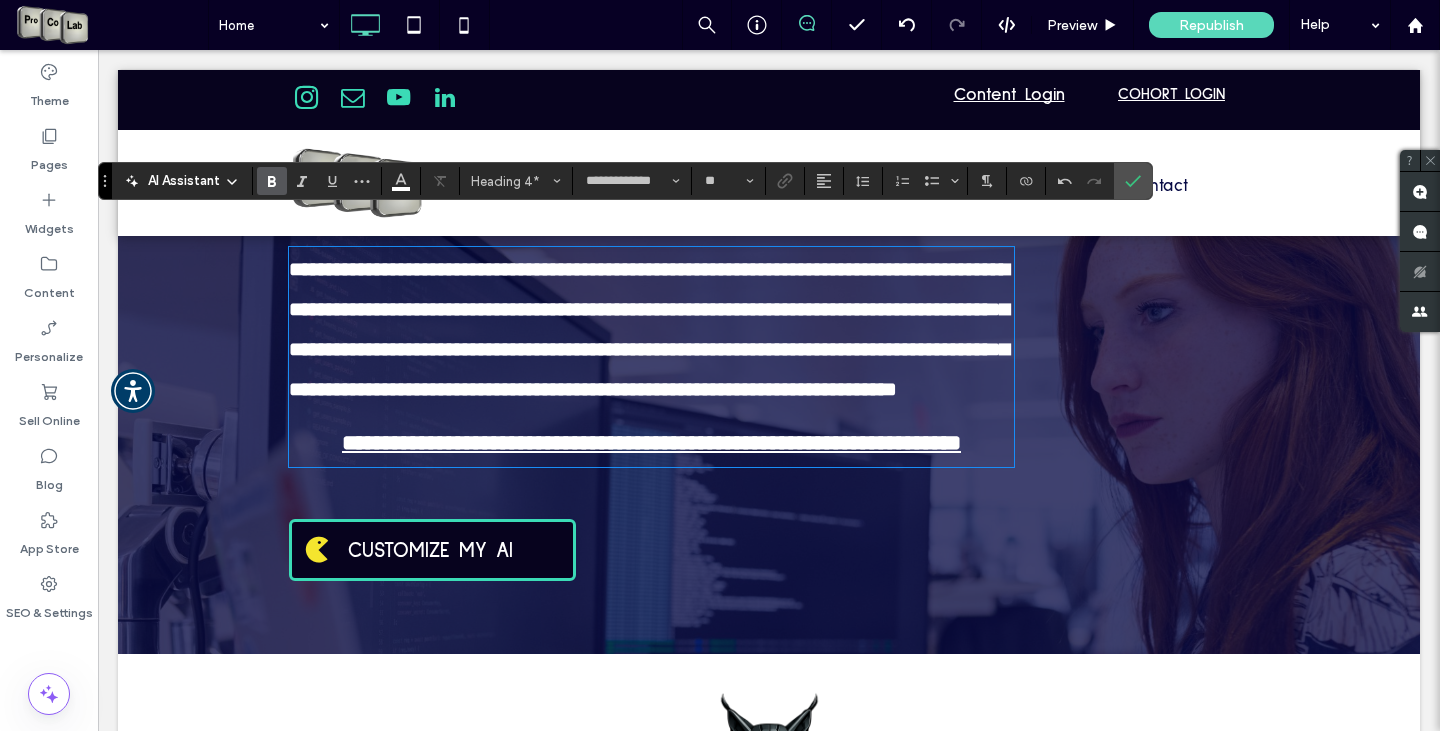 scroll, scrollTop: 30, scrollLeft: 0, axis: vertical 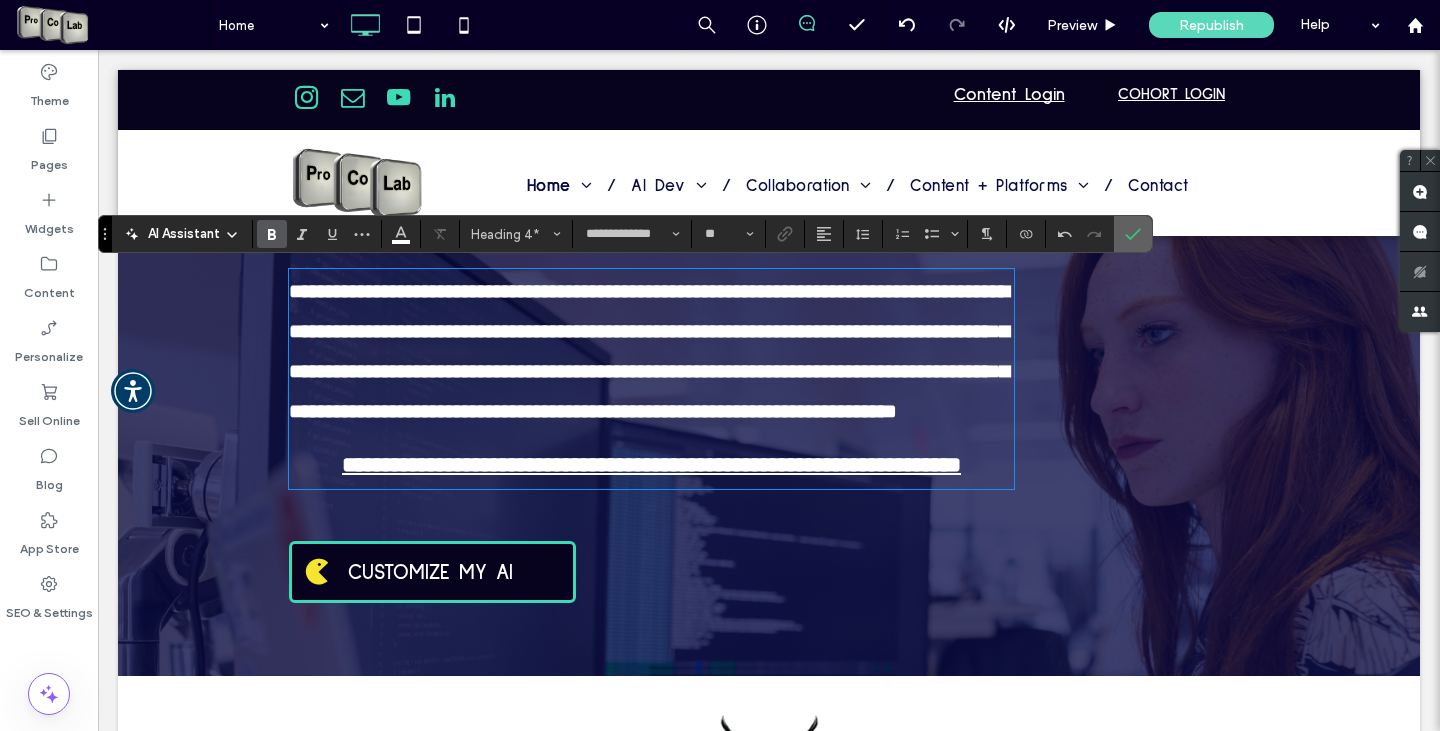 click 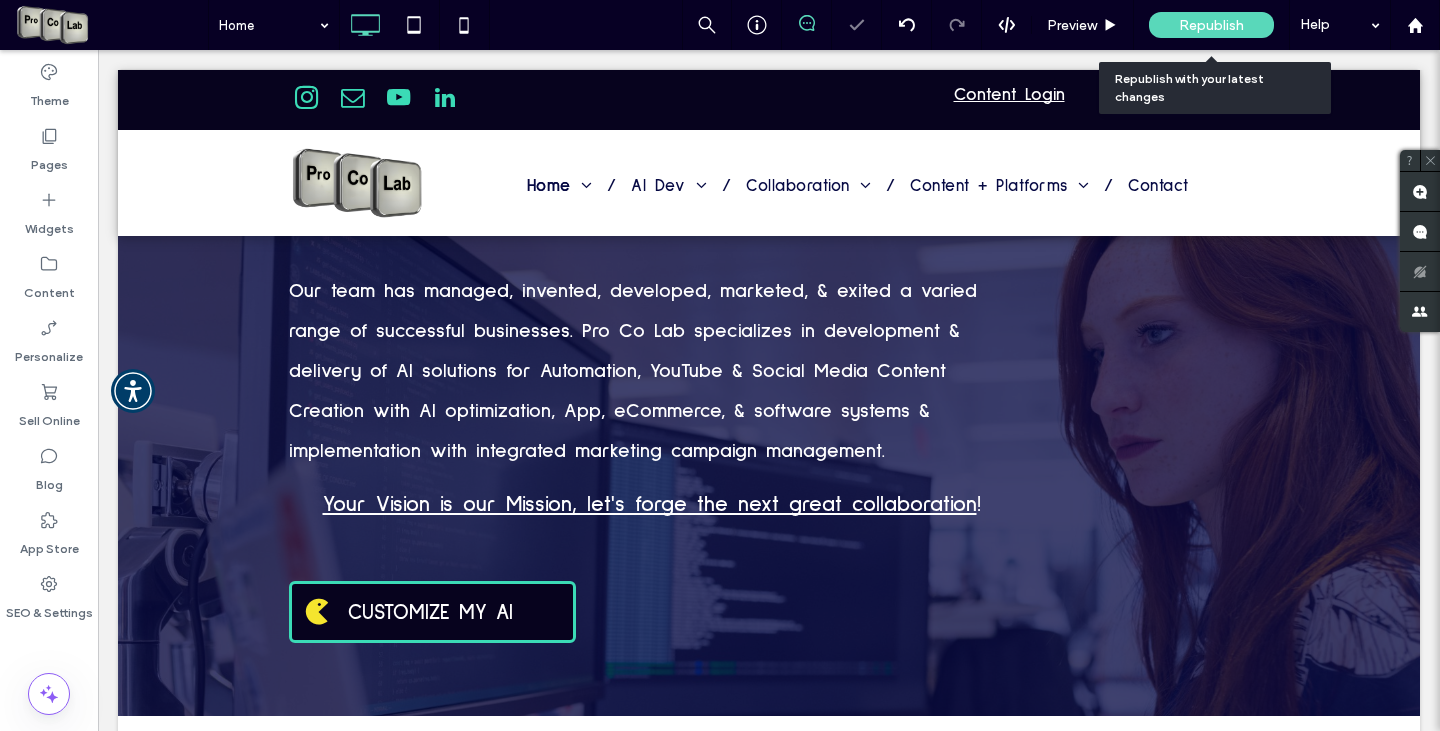 click on "Republish" at bounding box center (1211, 25) 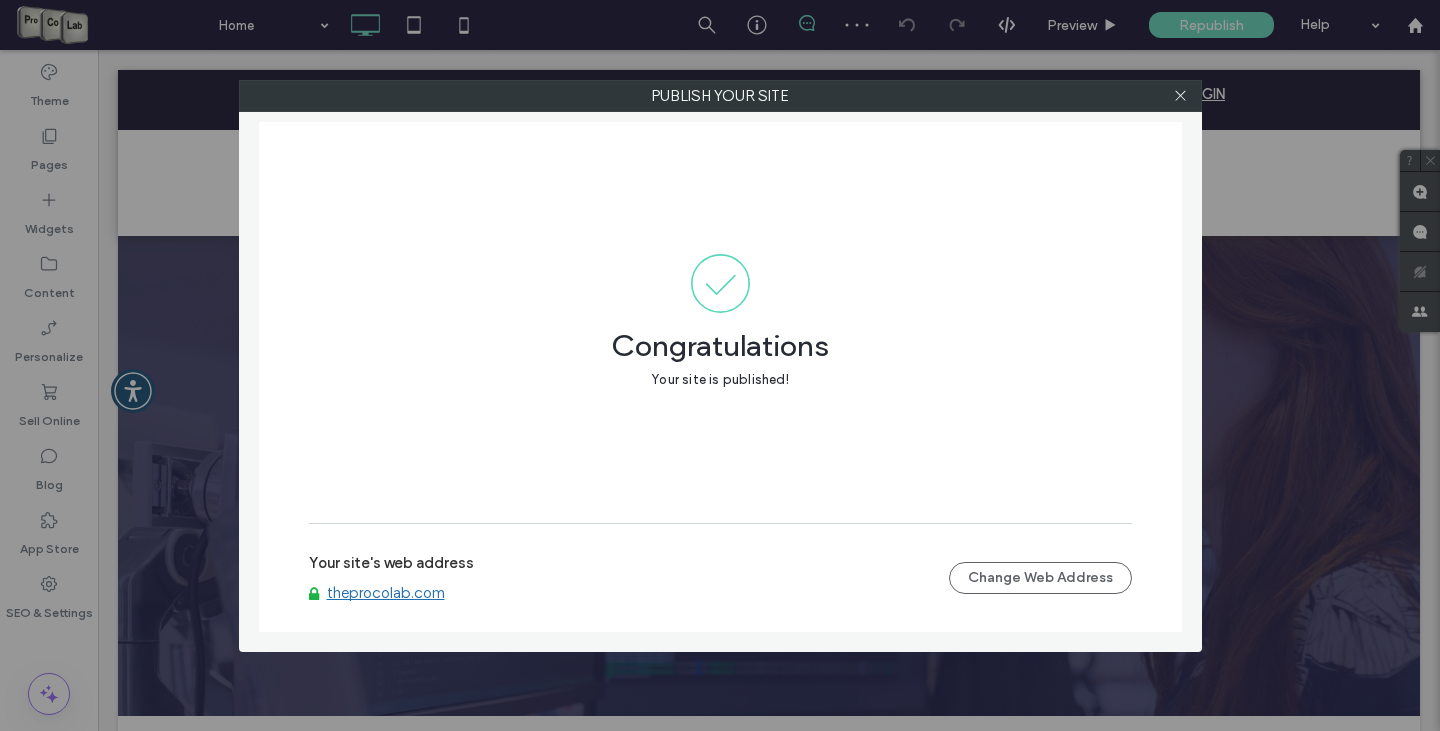 click on "theprocolab.com" at bounding box center [386, 593] 